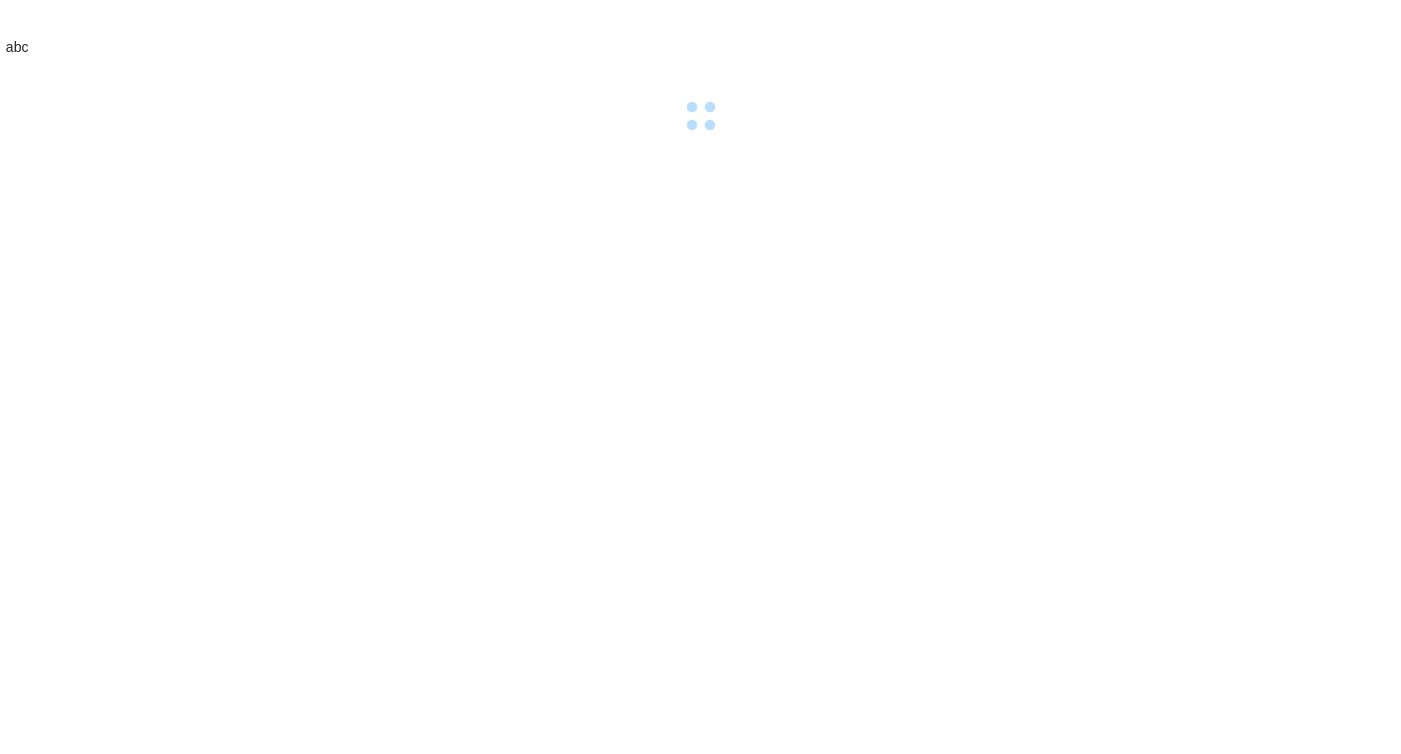 scroll, scrollTop: 0, scrollLeft: 0, axis: both 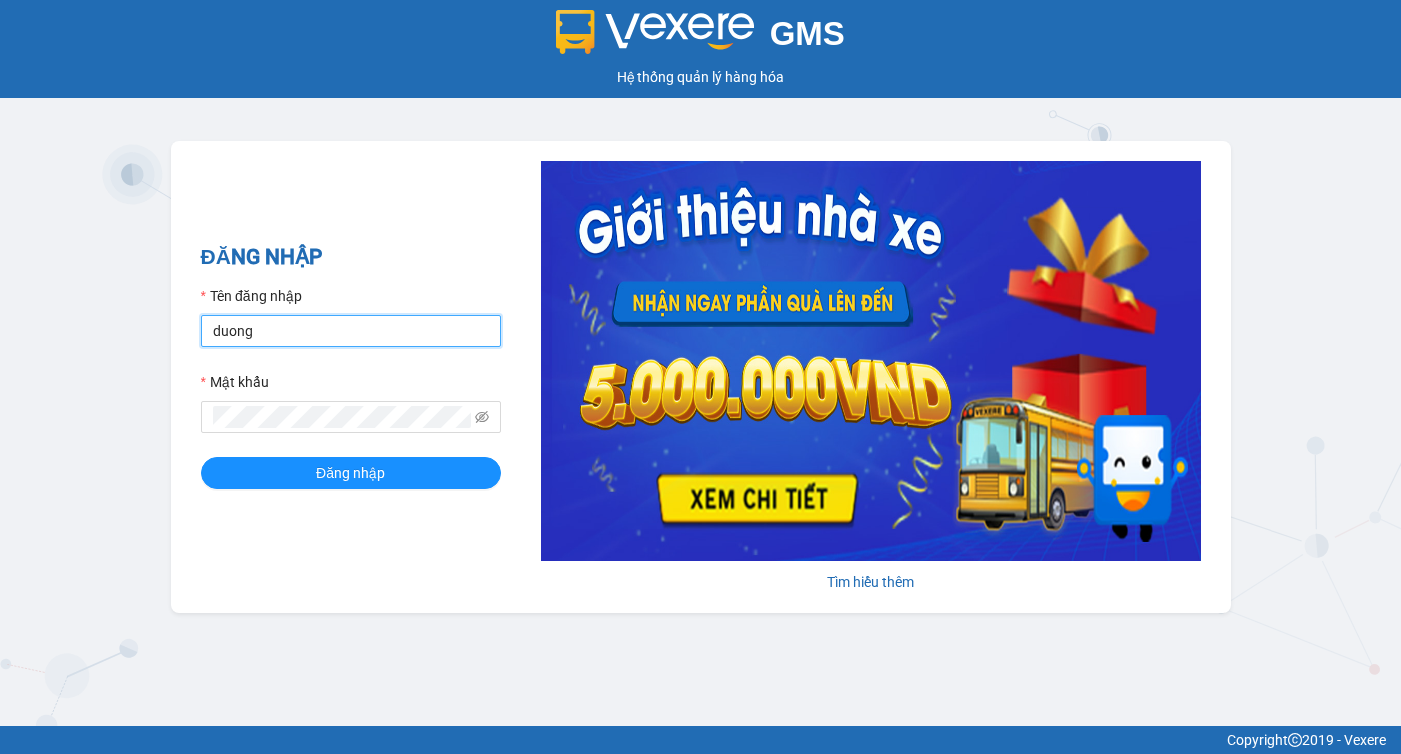 type on "duongvan.vxr" 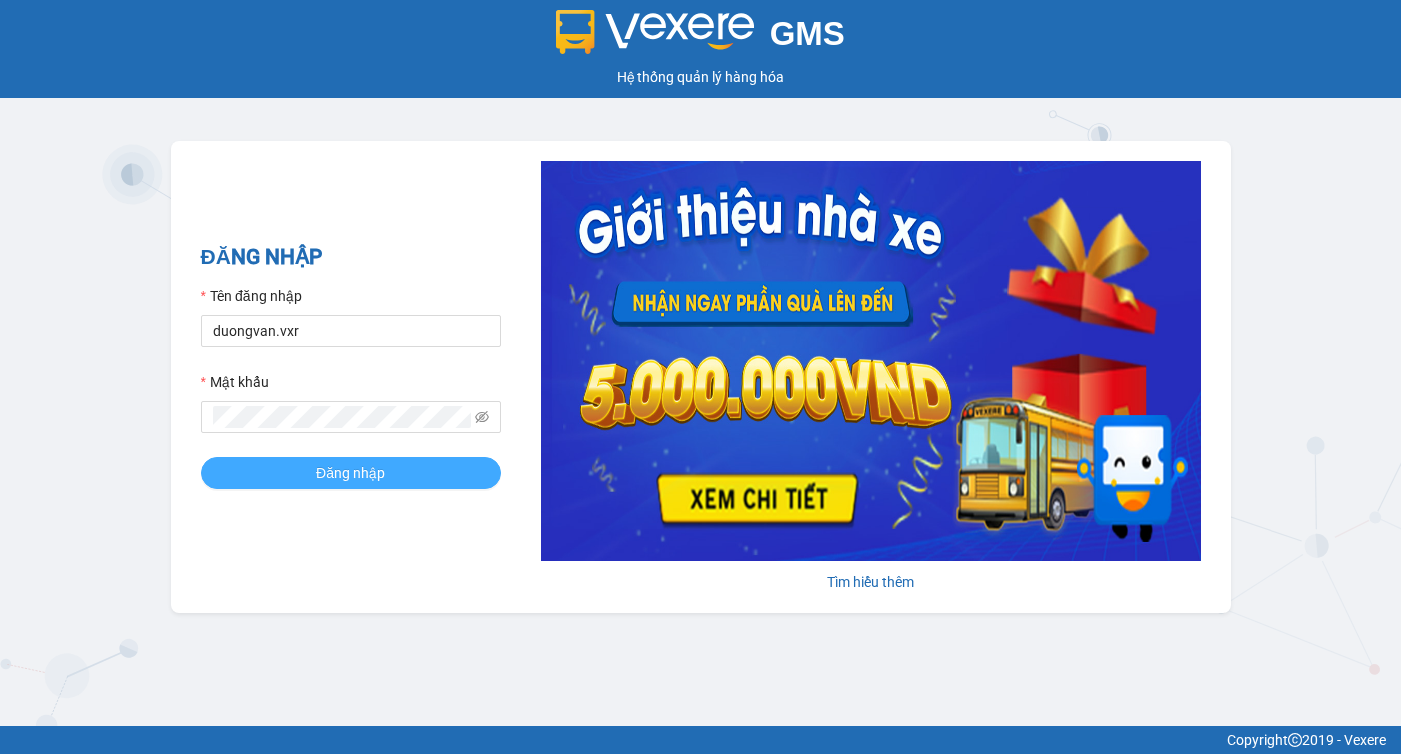 click on "Đăng nhập" at bounding box center (351, 473) 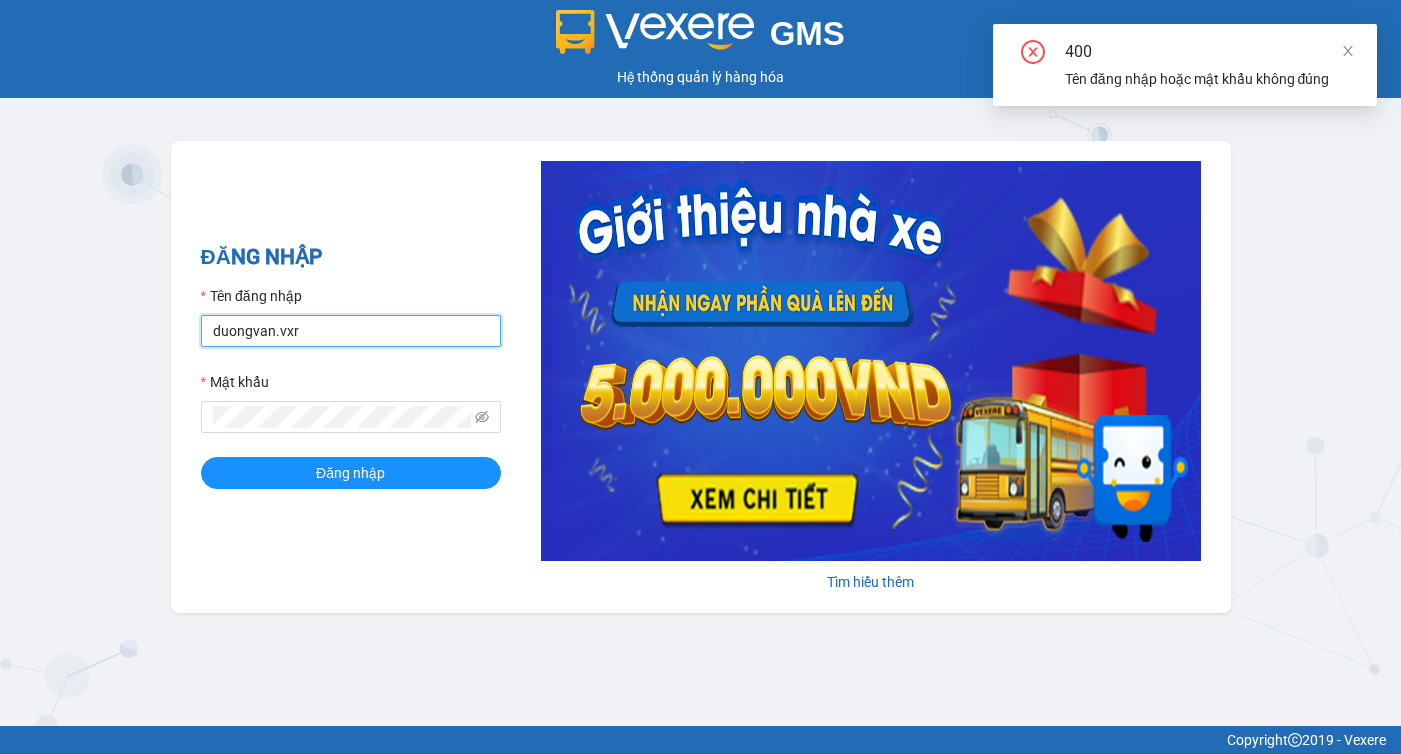 click on "duongvan.vxr" at bounding box center [351, 331] 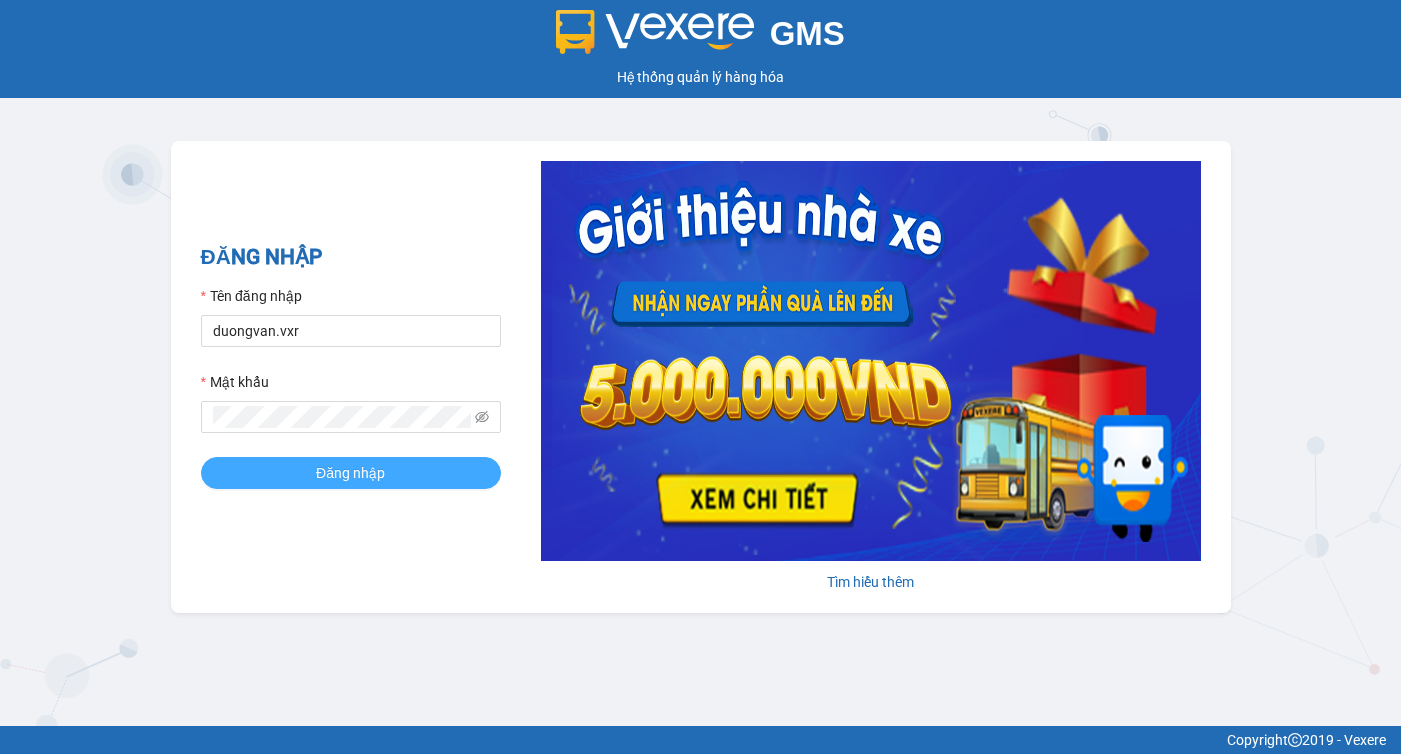 click on "Đăng nhập" at bounding box center [351, 473] 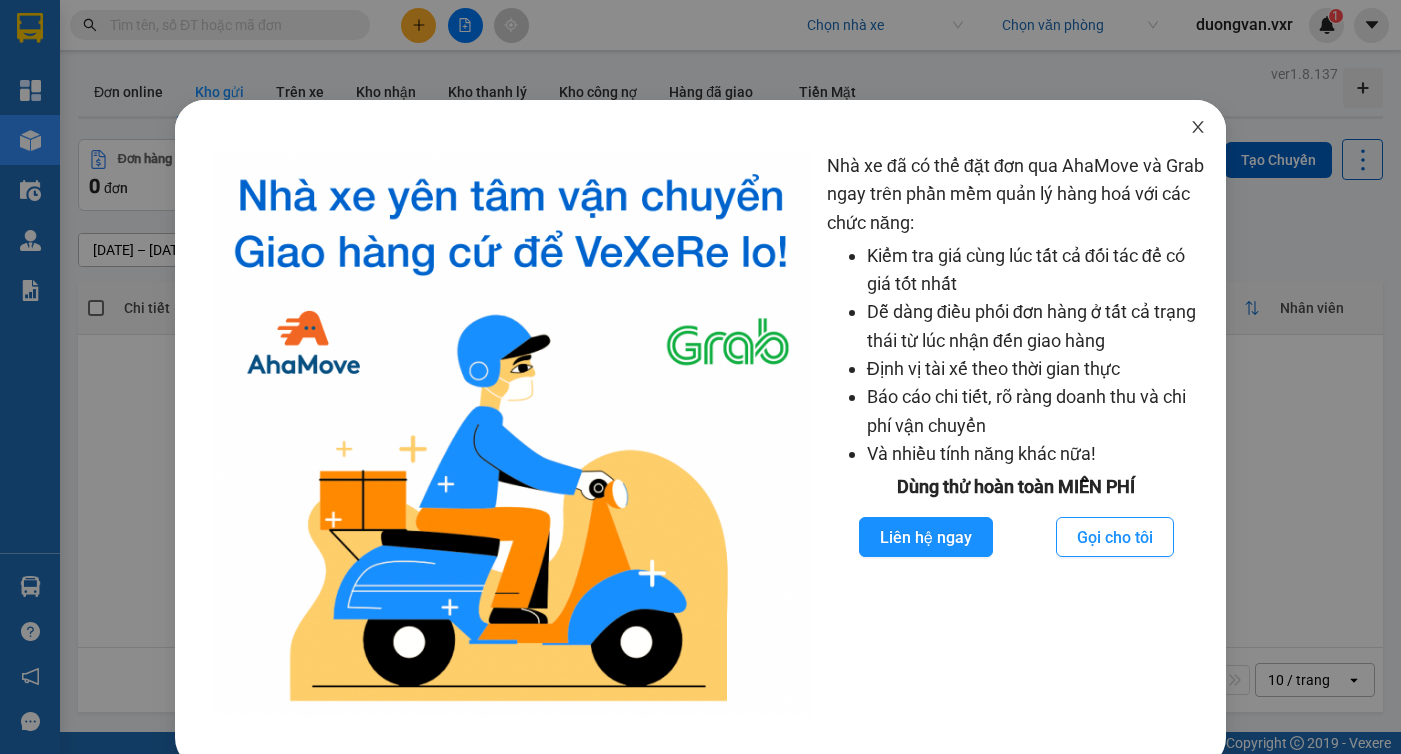 click 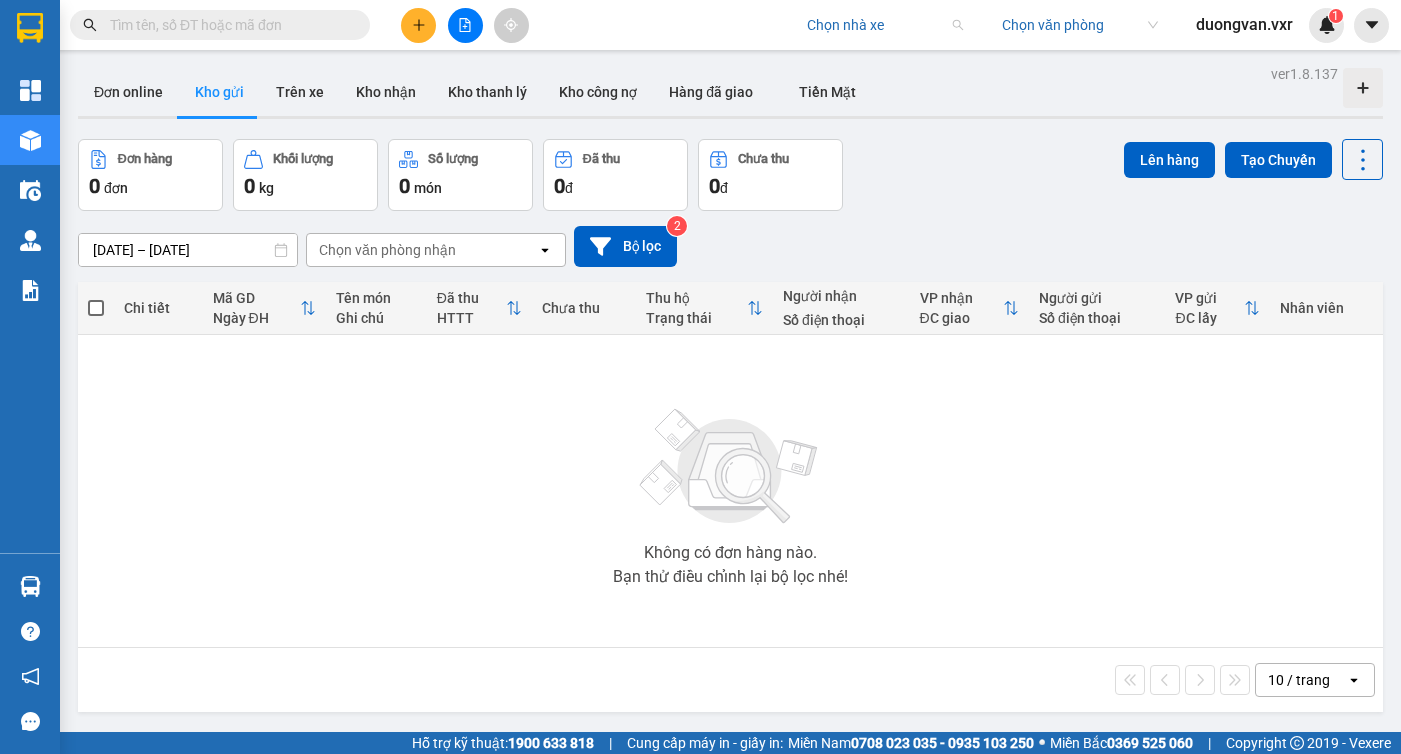 click at bounding box center (878, 25) 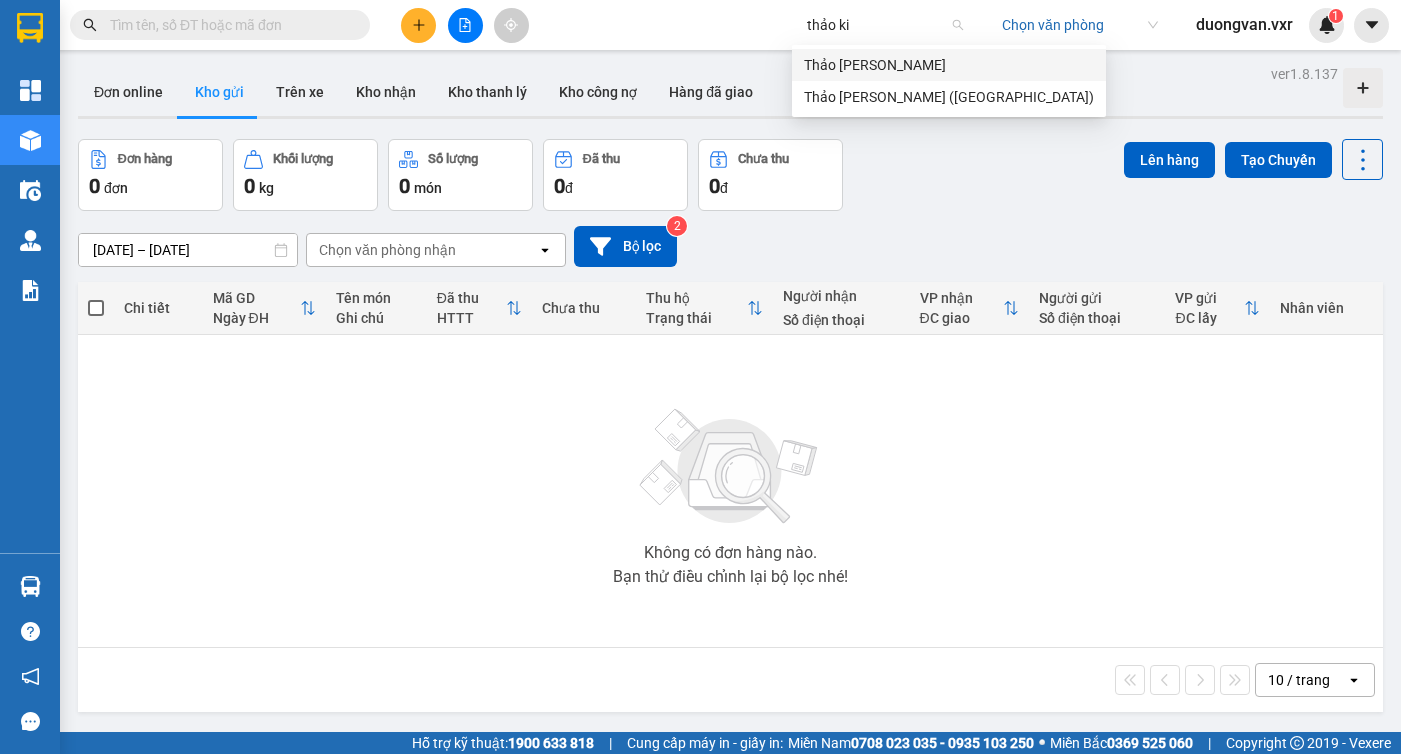 type on "thảo kim" 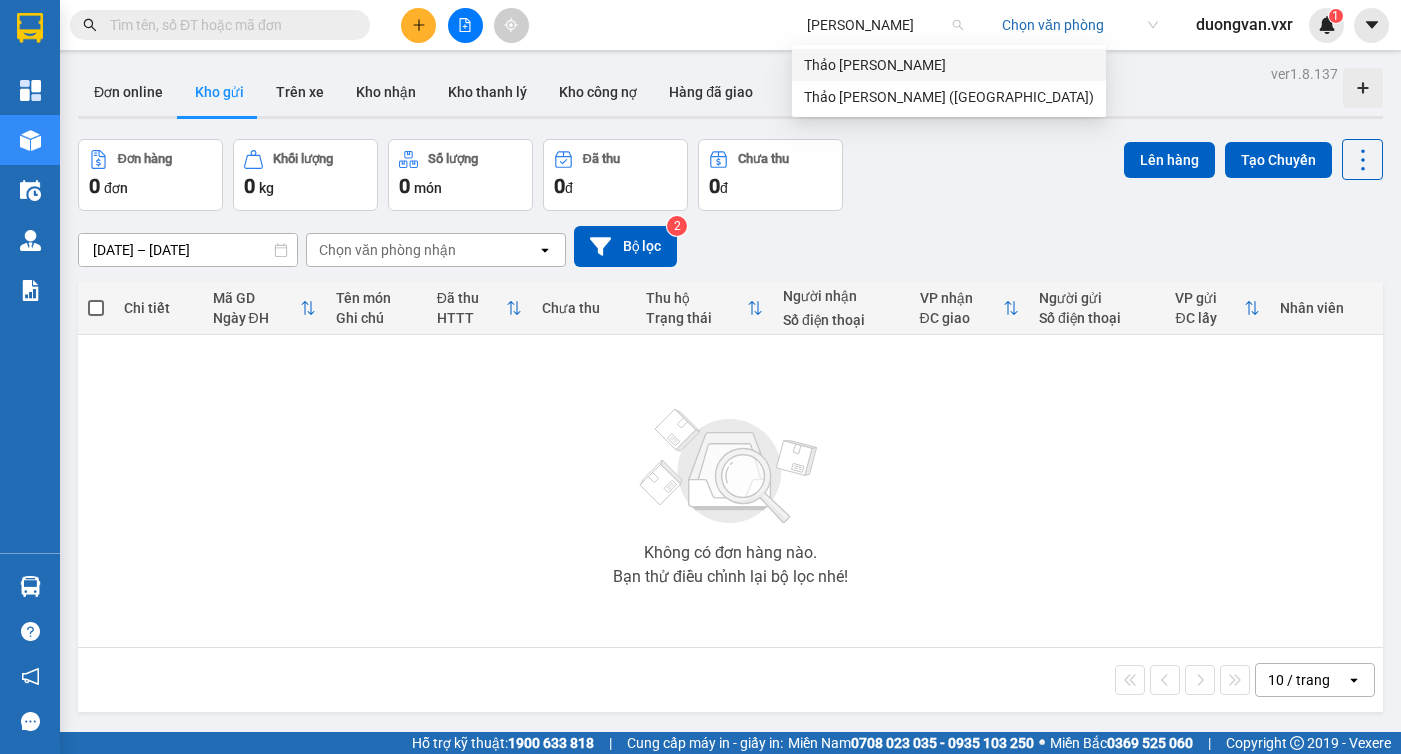 click on "Thảo Kim Ngân" at bounding box center (949, 65) 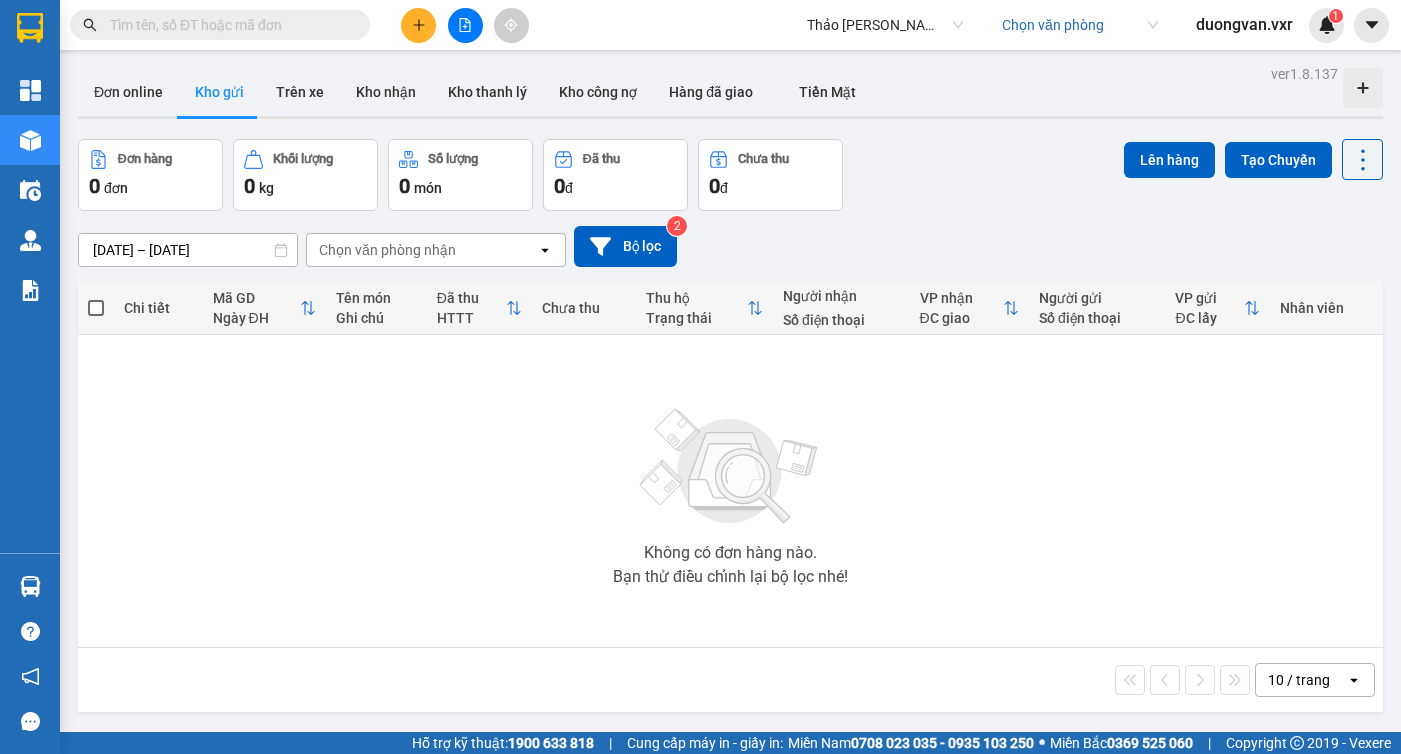 click at bounding box center [1073, 25] 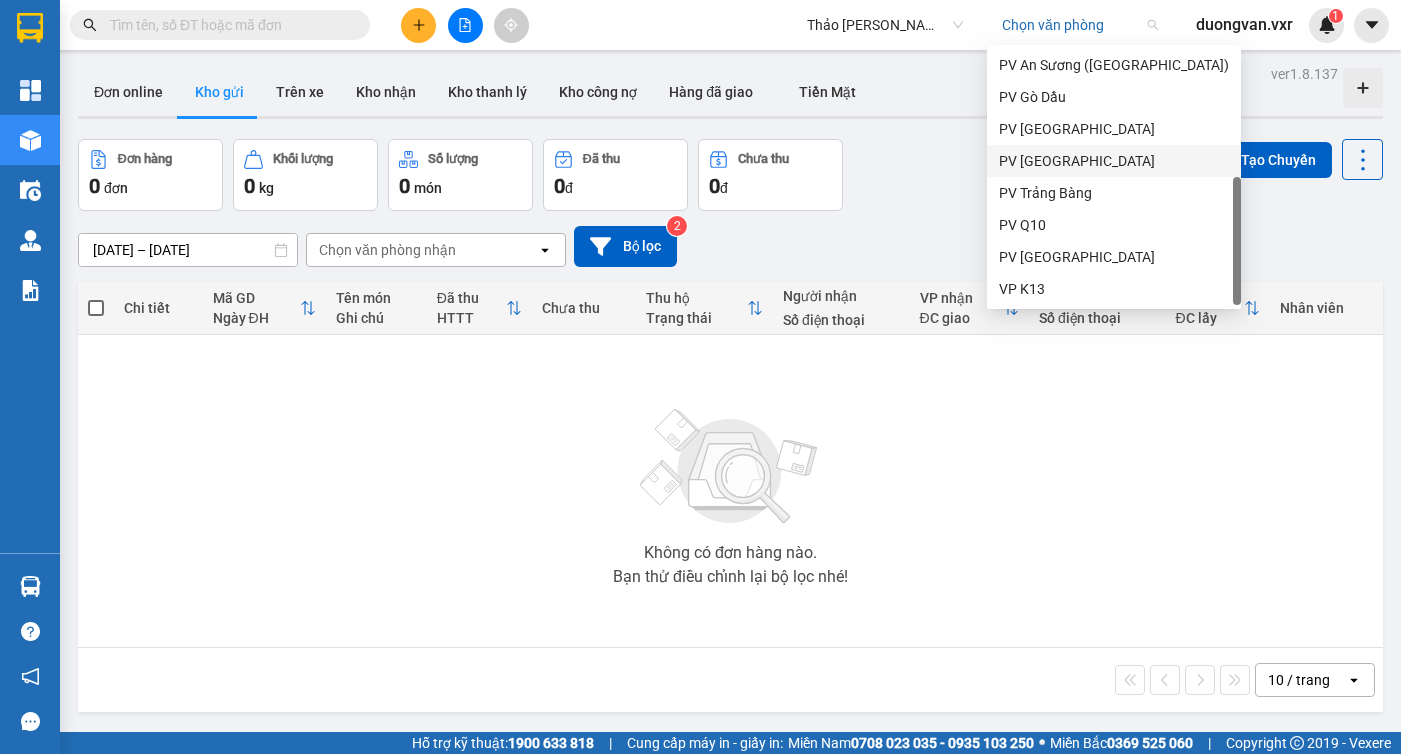 scroll, scrollTop: 0, scrollLeft: 0, axis: both 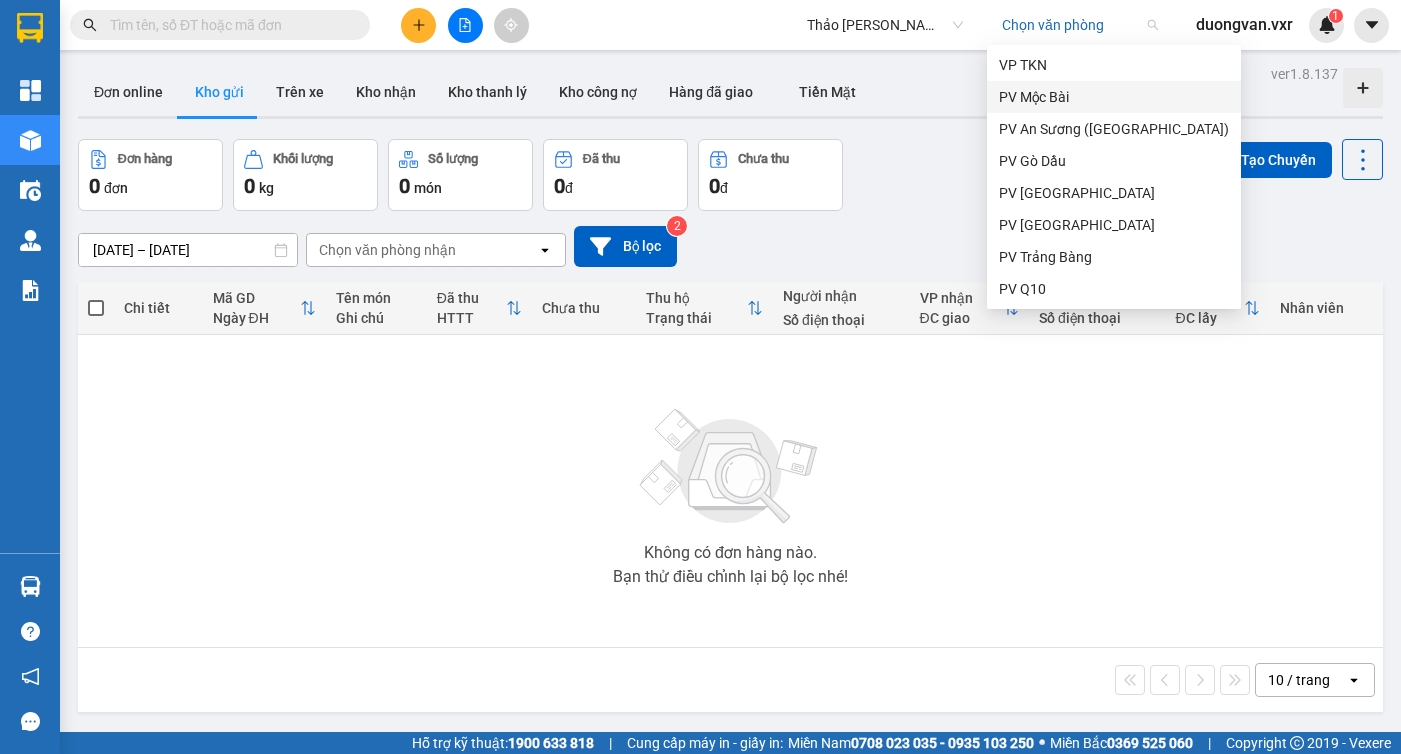 click on "PV Mộc Bài" at bounding box center [1114, 97] 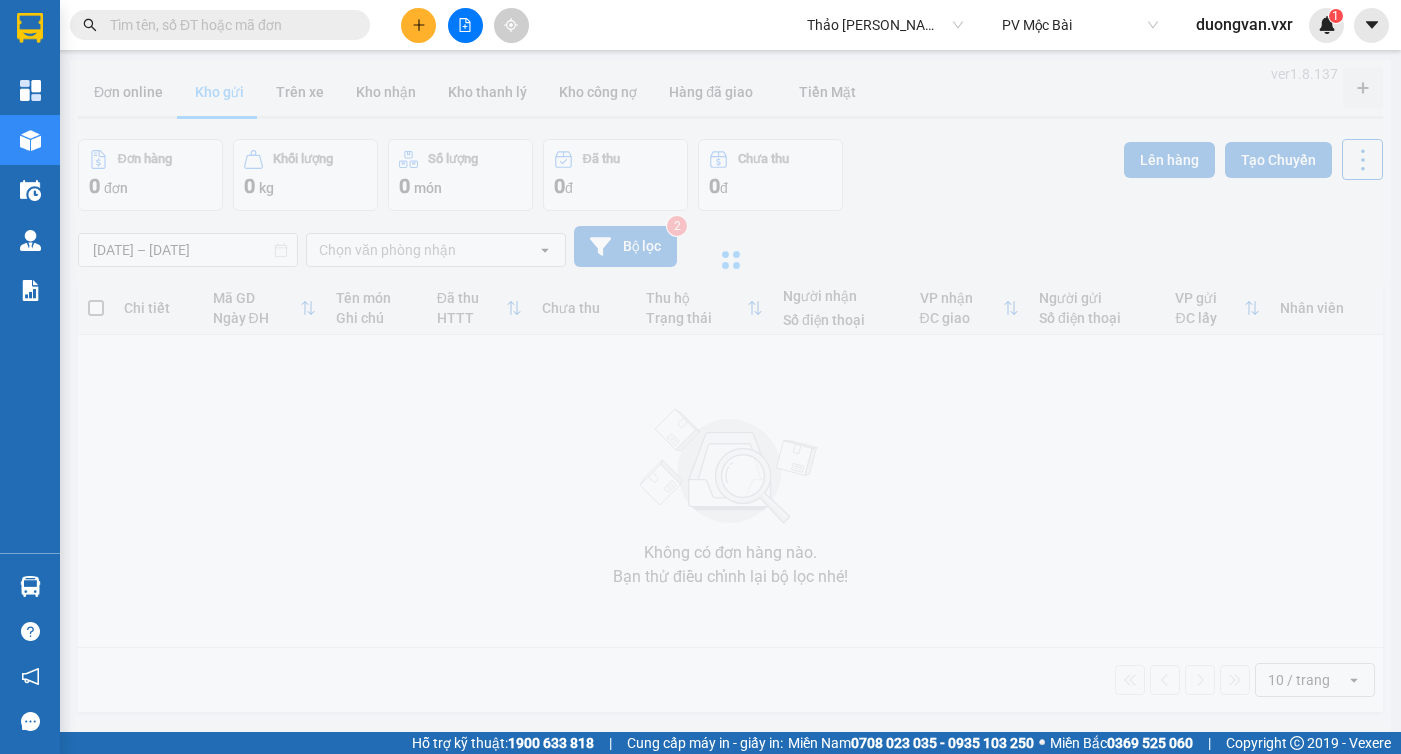 type on "09/07/2025 – 10/07/2025" 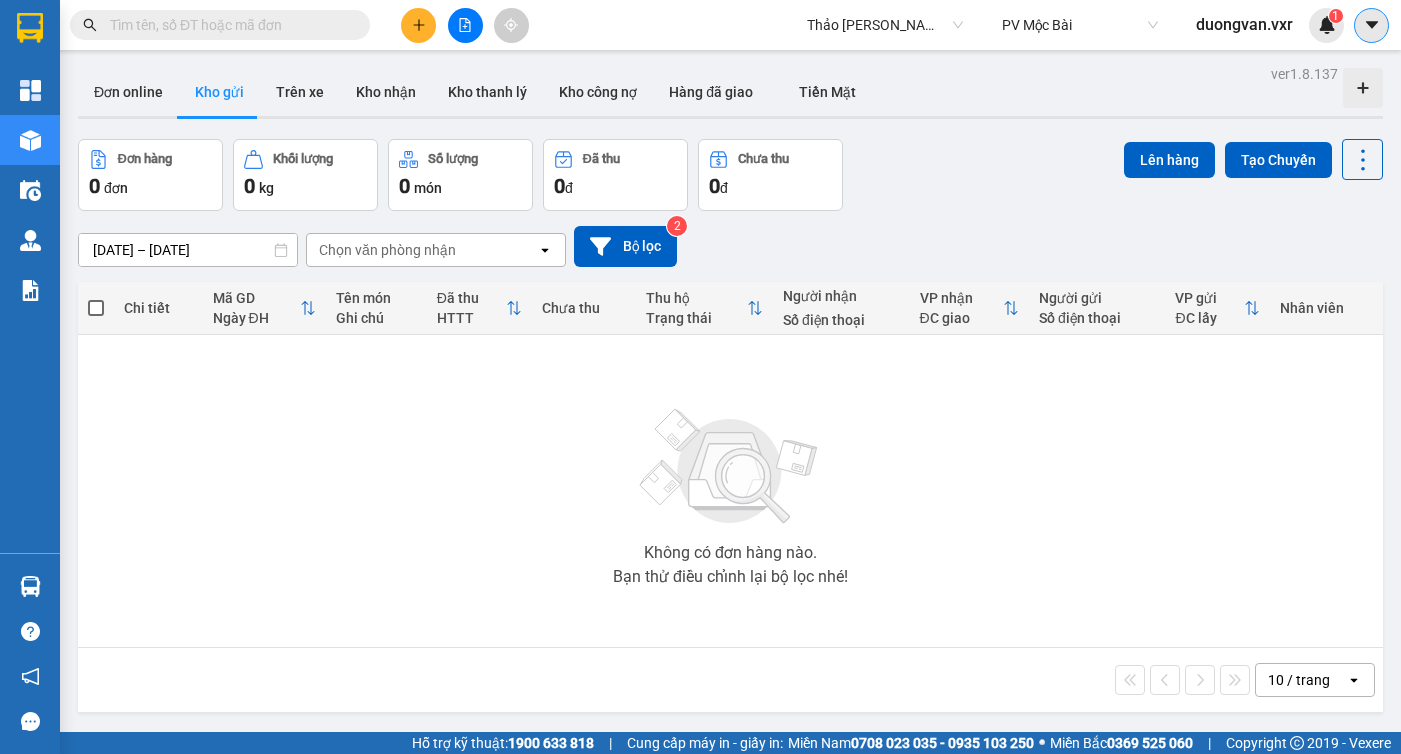click 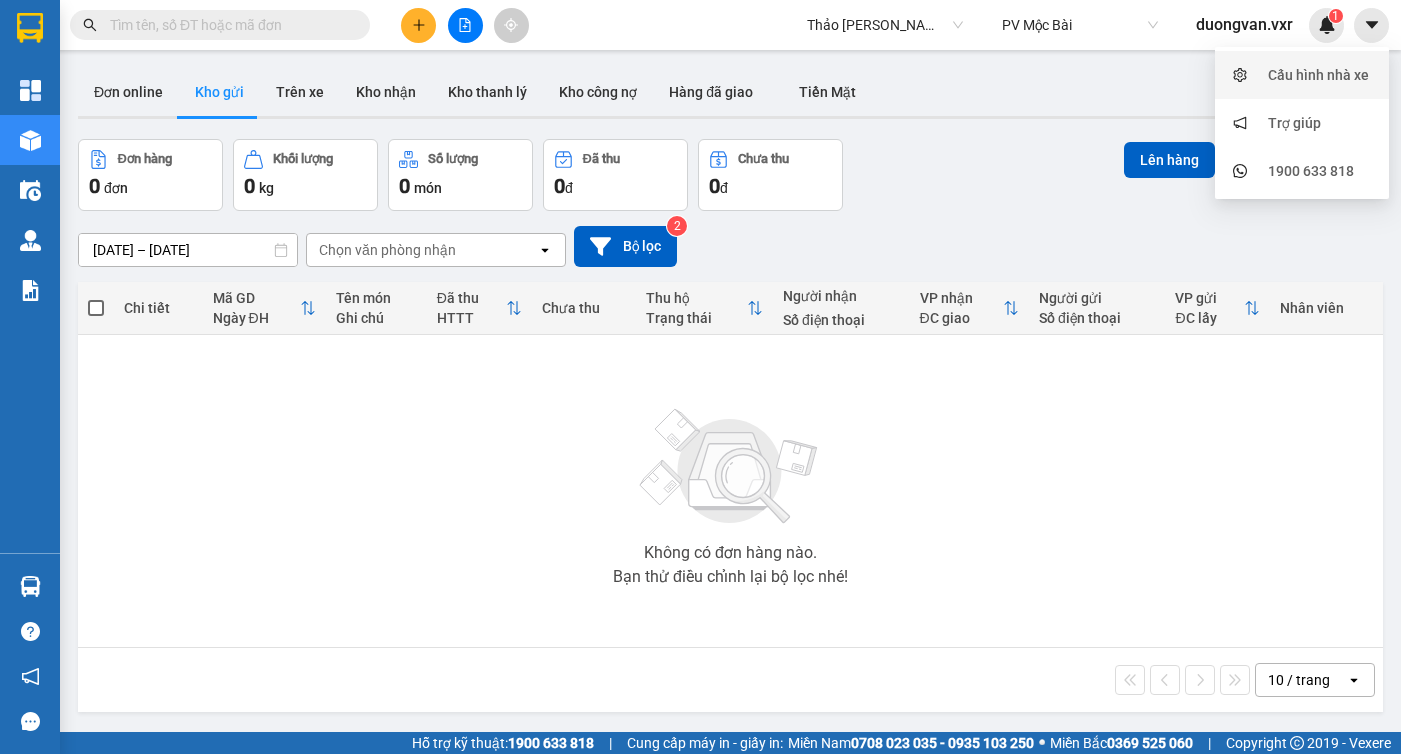 click on "Cấu hình nhà xe" at bounding box center (1318, 75) 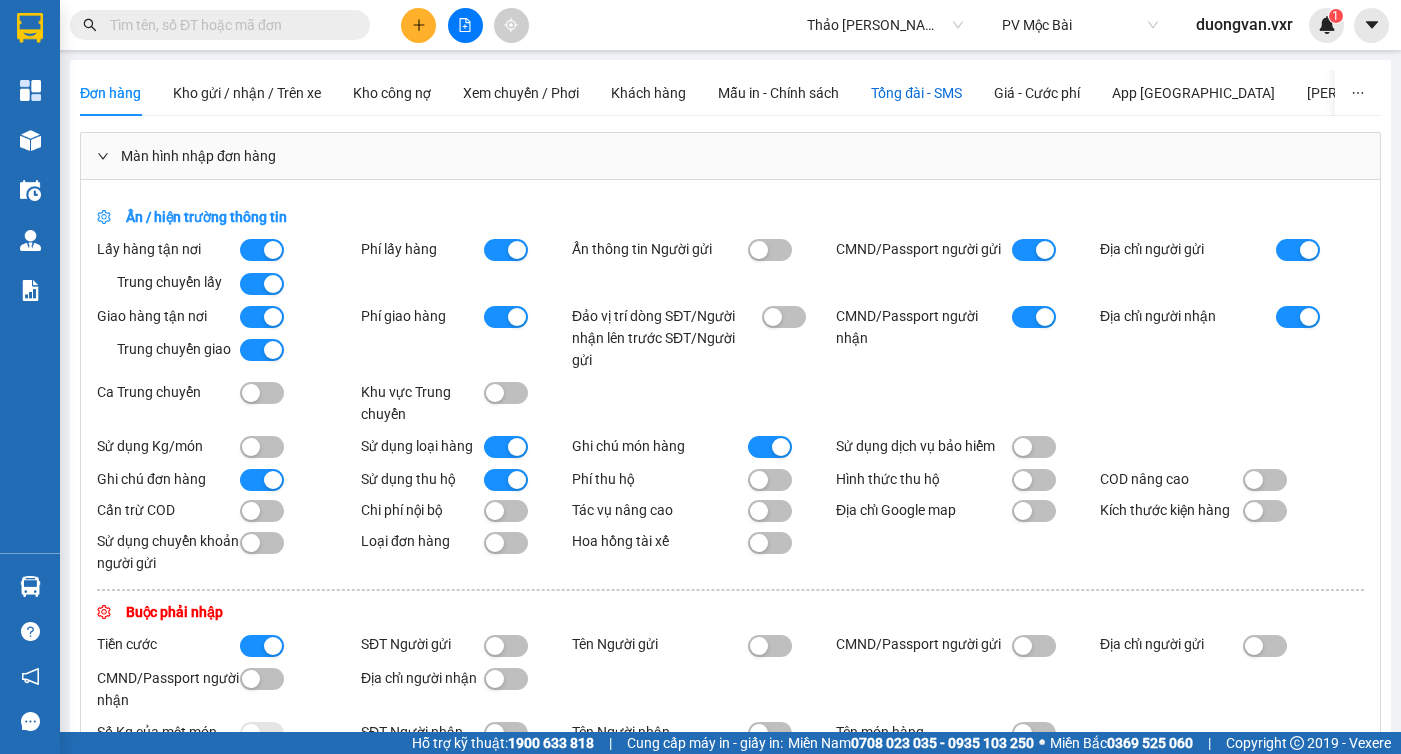 click on "Tổng đài - SMS" at bounding box center (916, 93) 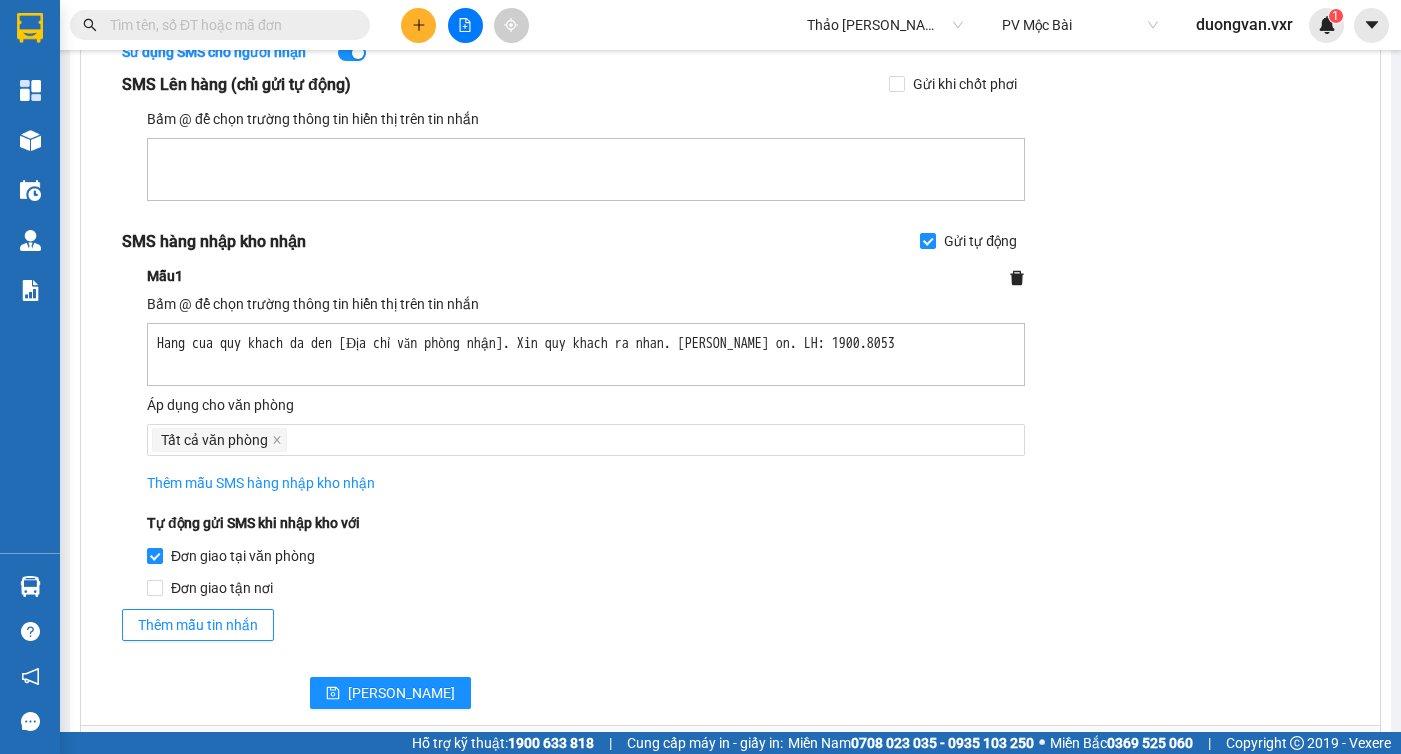 scroll, scrollTop: 201, scrollLeft: 0, axis: vertical 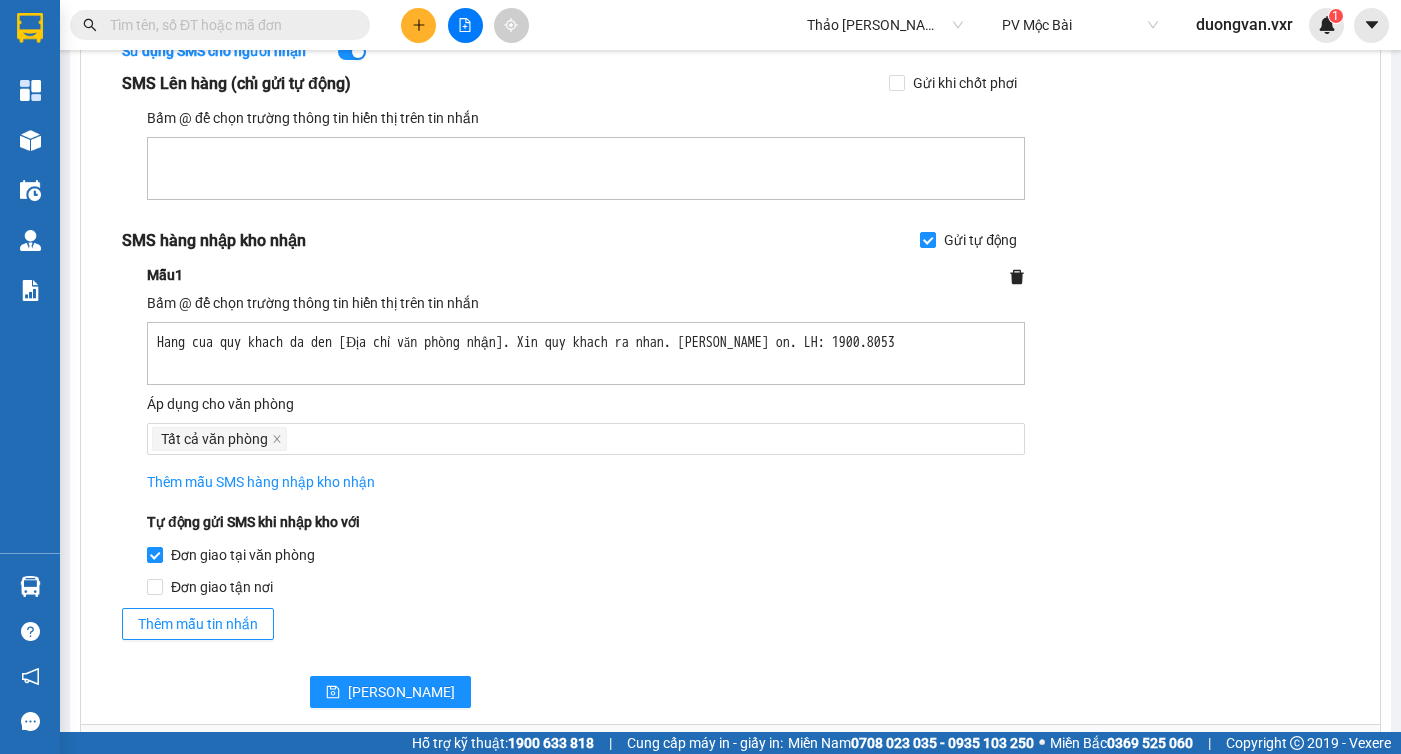 click on "Đơn giao tận nơi" at bounding box center [586, 587] 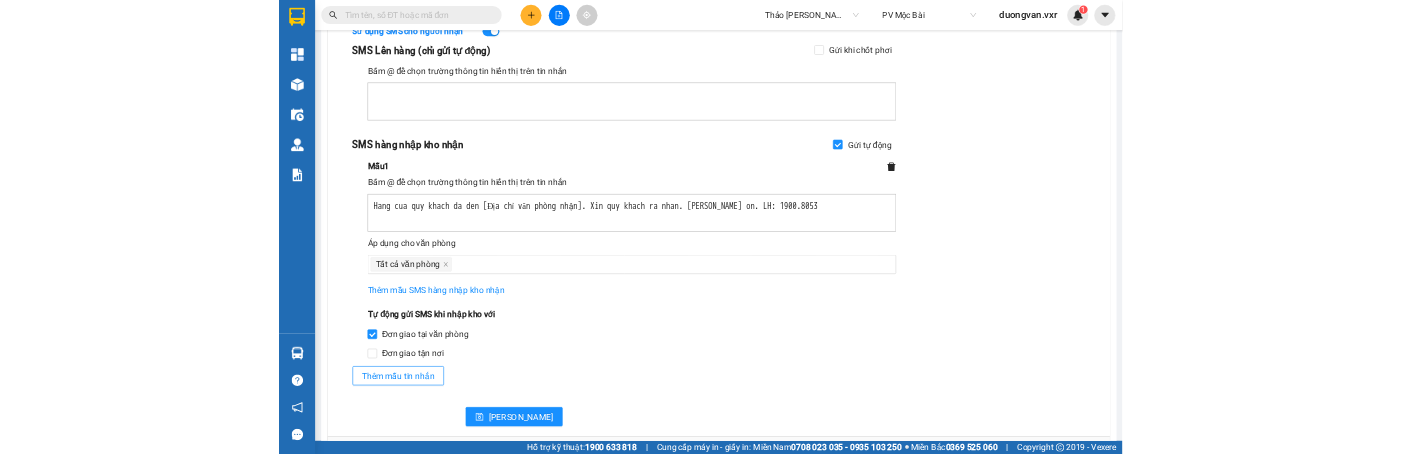 scroll, scrollTop: 0, scrollLeft: 0, axis: both 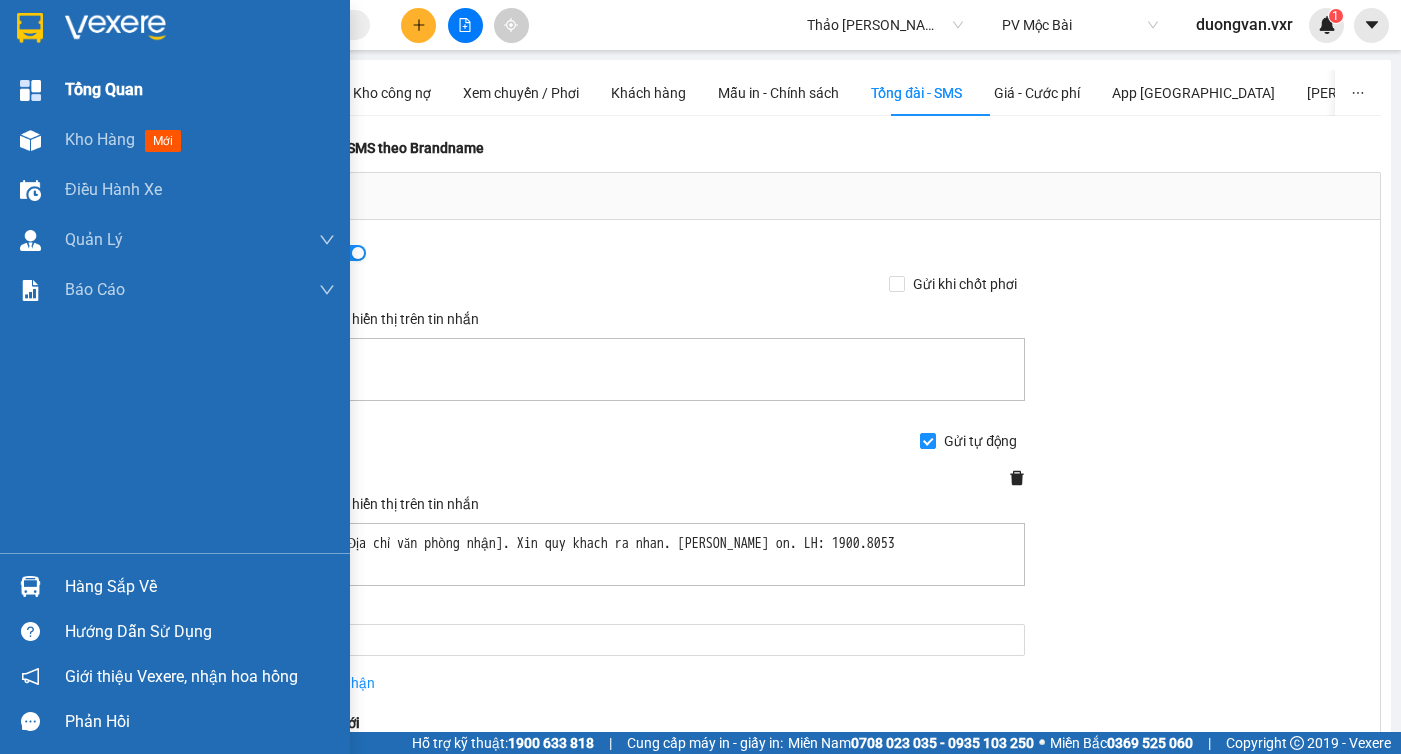 click on "Tổng Quan" at bounding box center (104, 89) 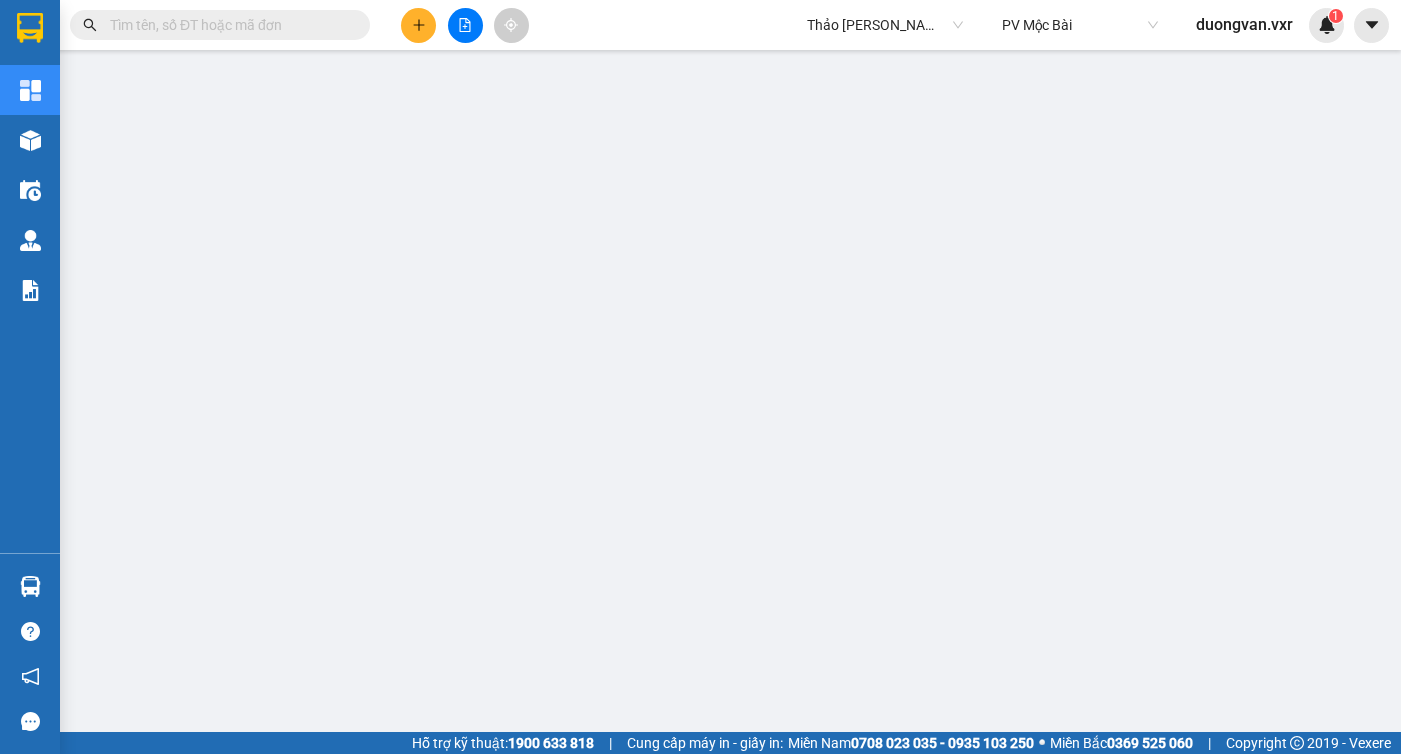 click at bounding box center (228, 25) 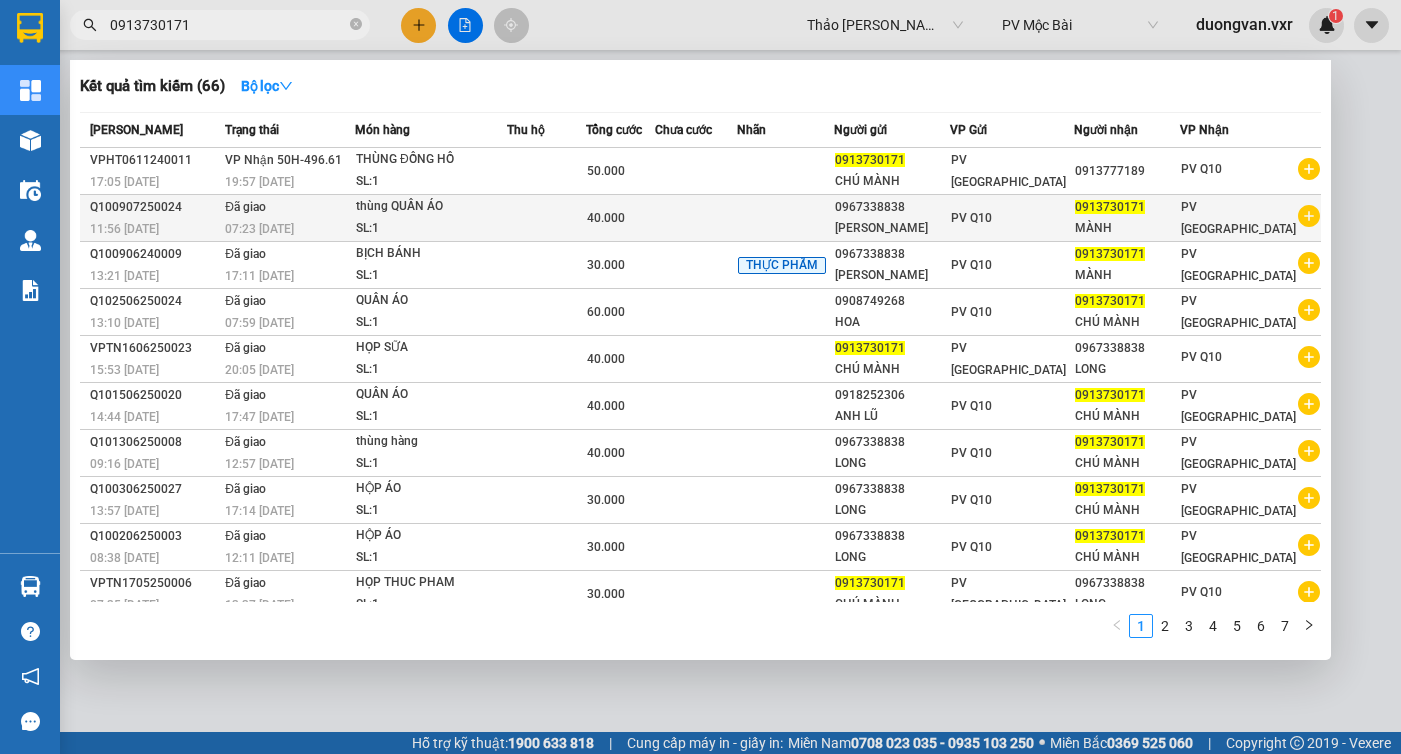 type on "0913730171" 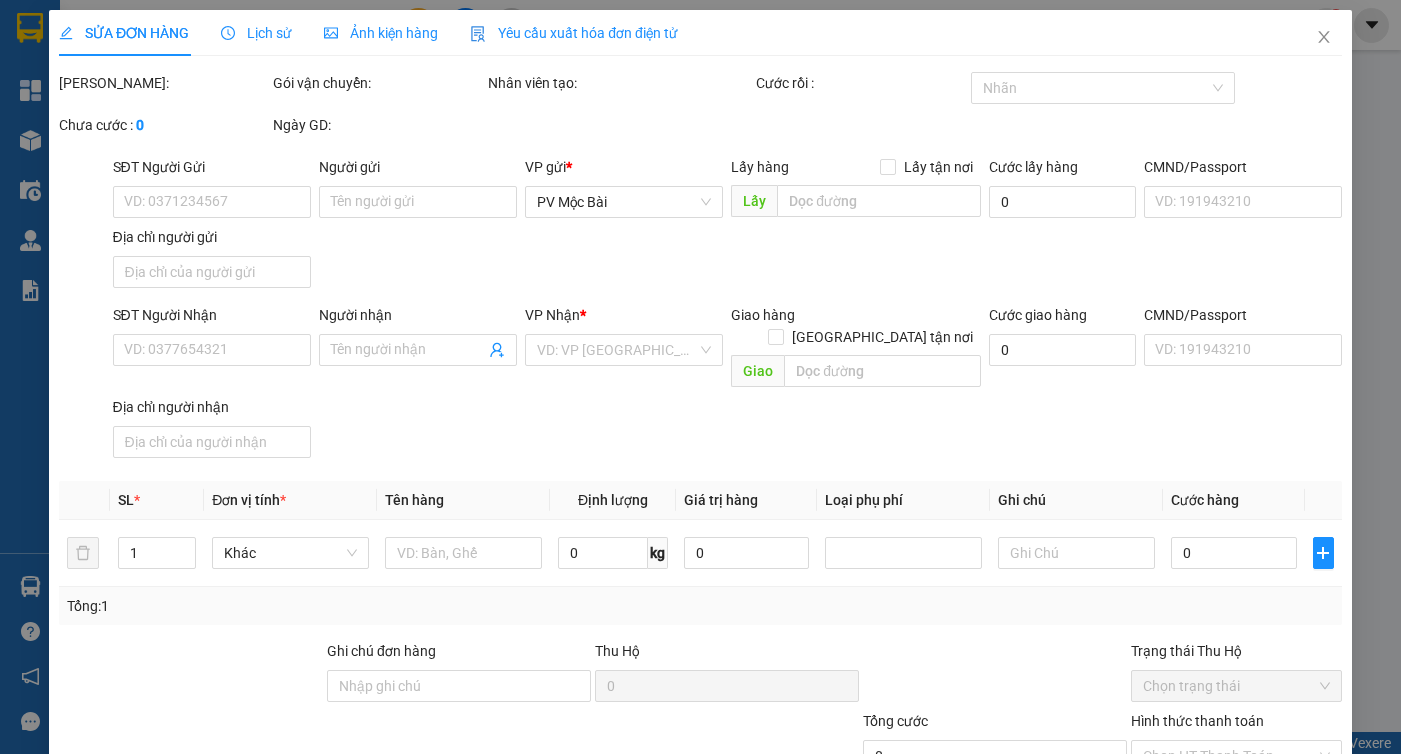 type on "0967338838" 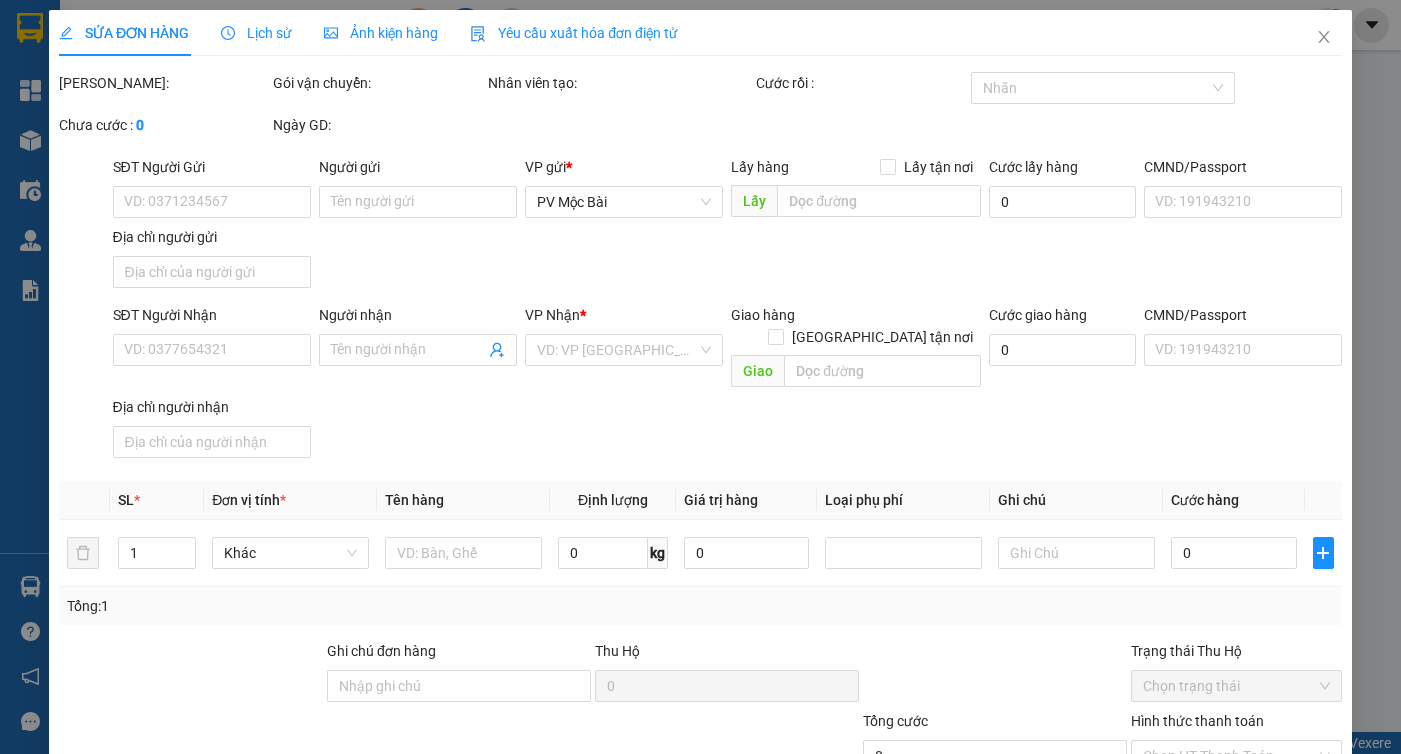 type on "TÔ LONG" 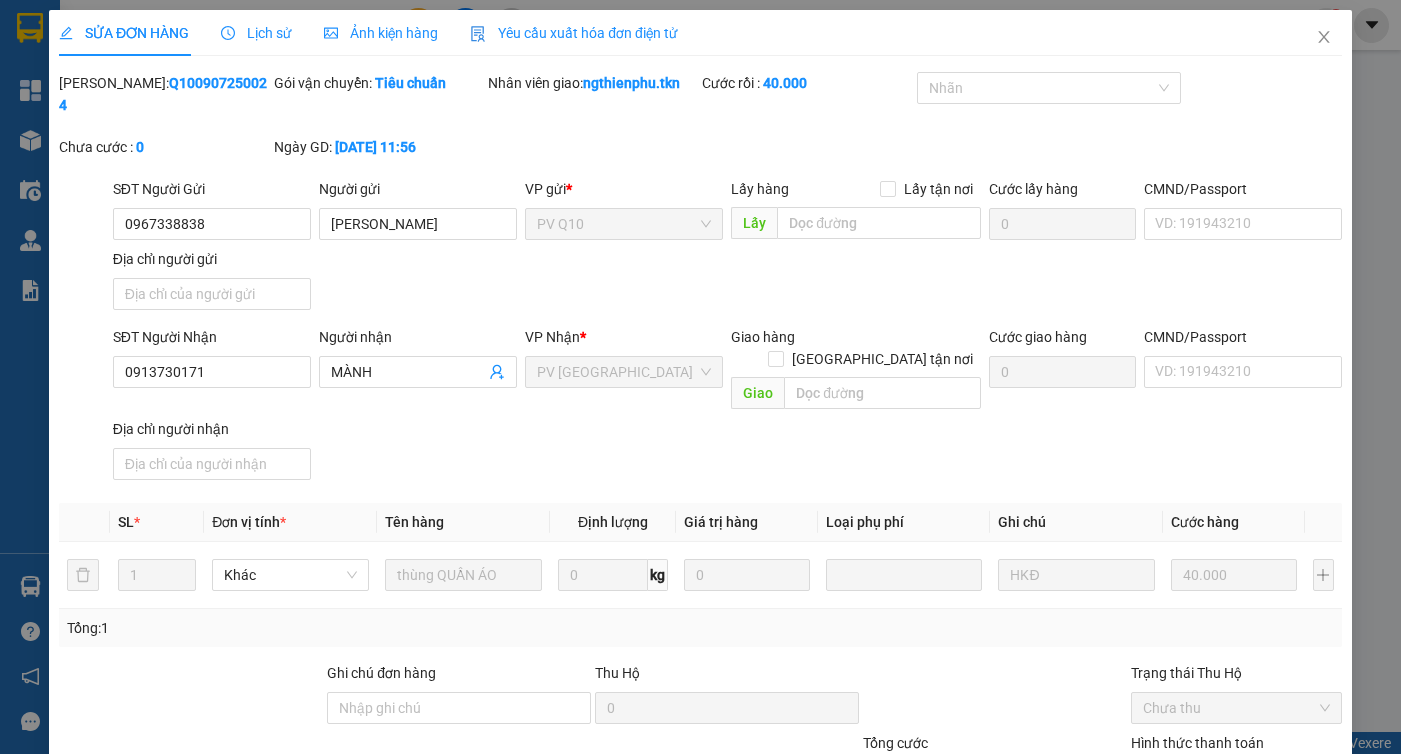 click on "Lịch sử" at bounding box center [256, 33] 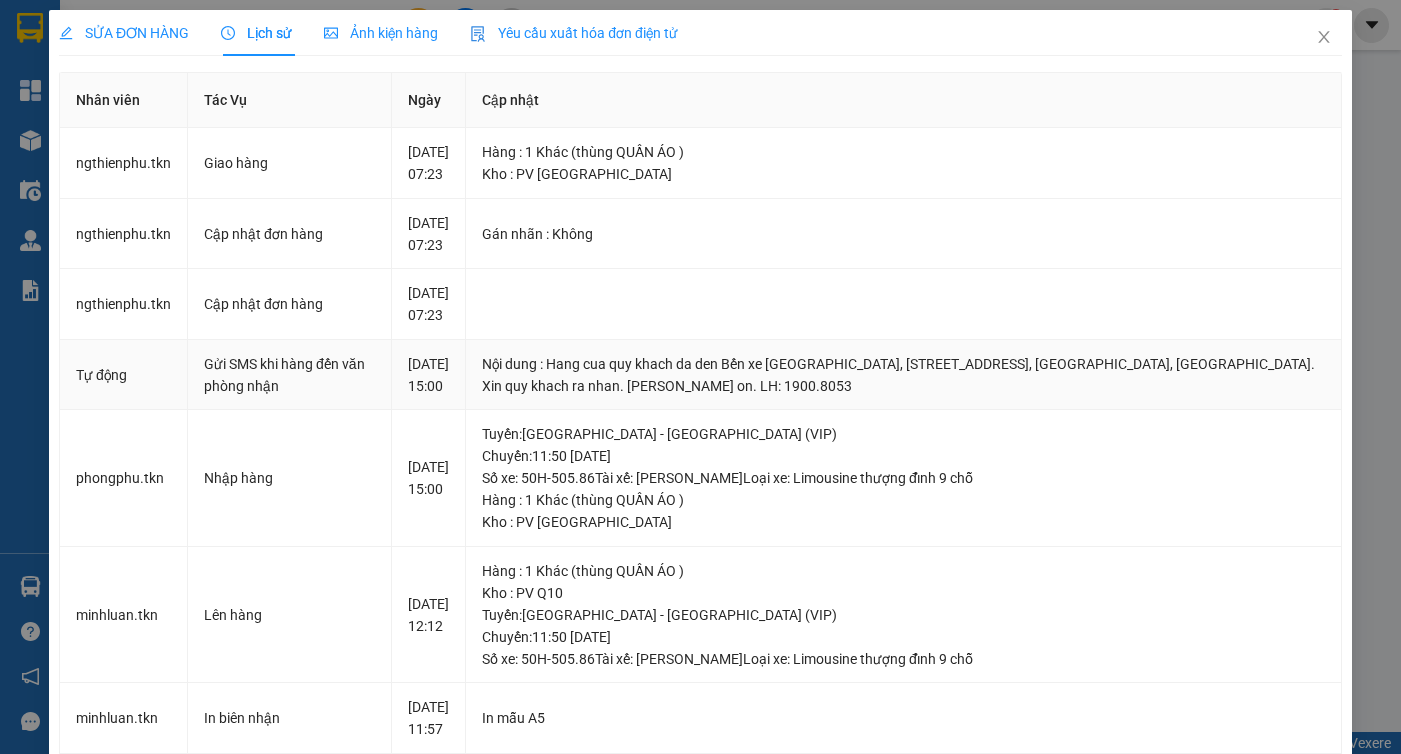 click on "Nội dung : Hang cua quy khach da den Bến xe khách Tây Ninh, đường Trưng Nữ Vương, Khu phố 1, Phường Tân Ninh, Tây Ninh. Xin quy khach ra nhan. Chan thanh cam on. LH: 1900.8053" at bounding box center (903, 375) 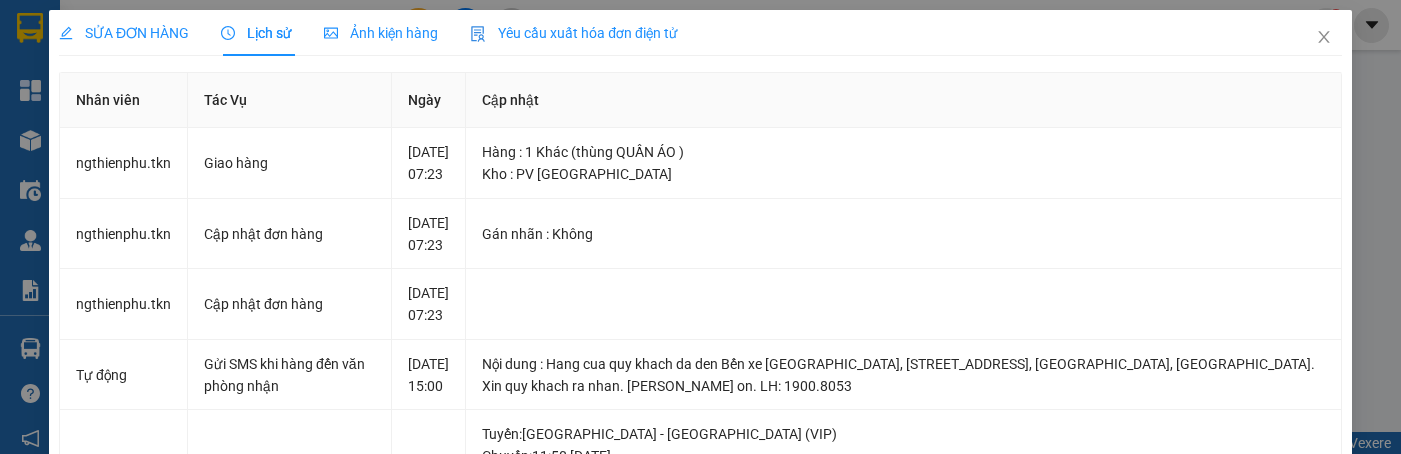 click on "SỬA ĐƠN HÀNG" at bounding box center (124, 33) 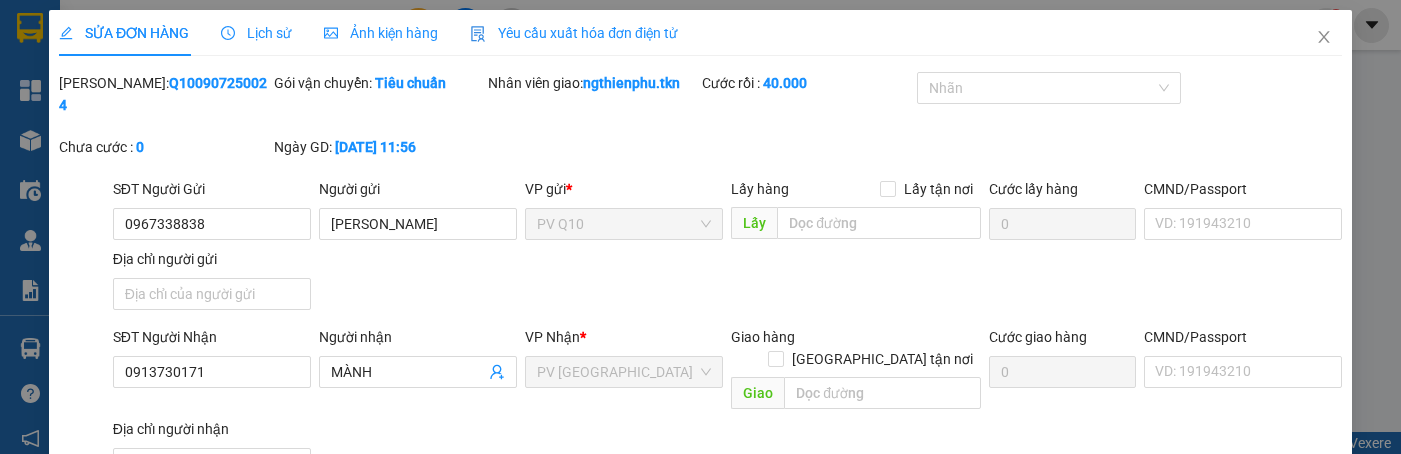click on "Lịch sử" at bounding box center (256, 33) 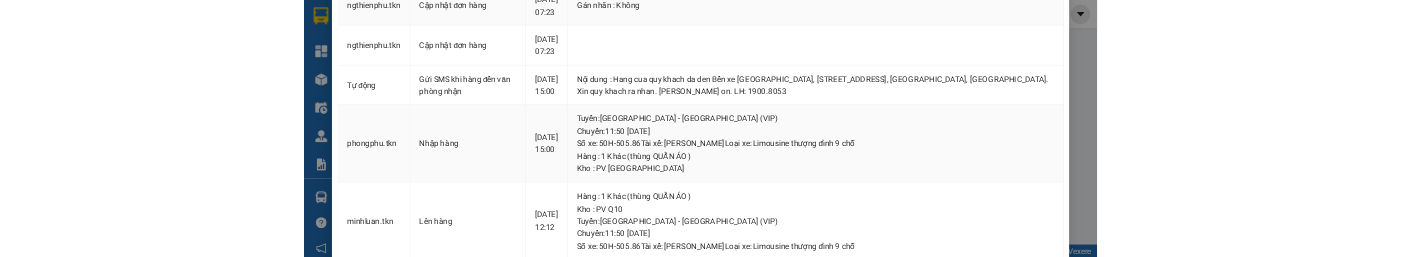 scroll, scrollTop: 226, scrollLeft: 0, axis: vertical 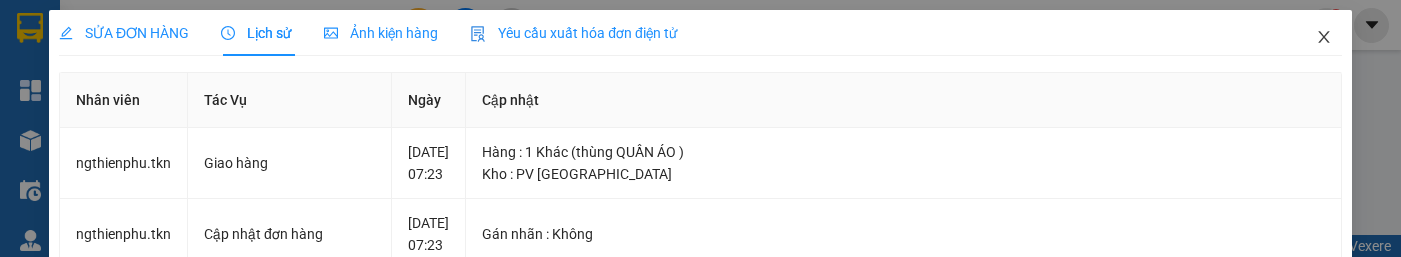 click 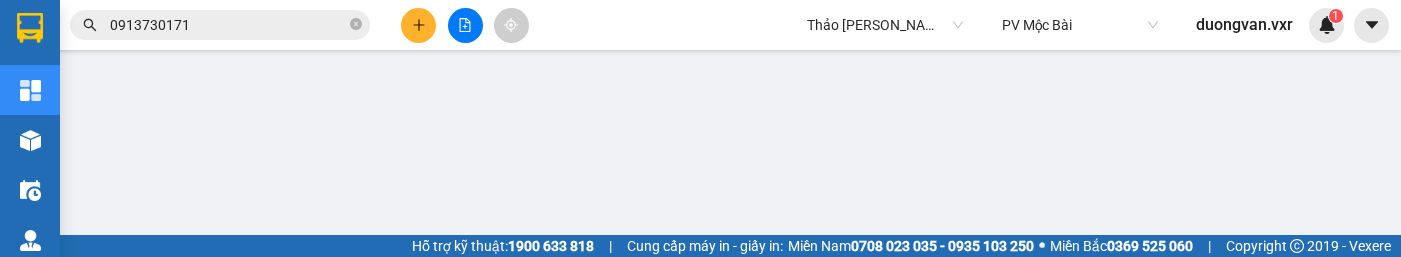 click on "0913730171" at bounding box center (228, 25) 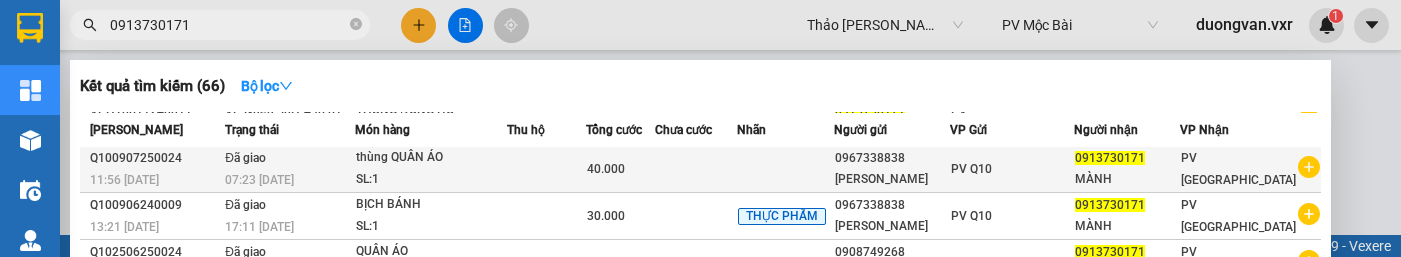 scroll, scrollTop: 57, scrollLeft: 0, axis: vertical 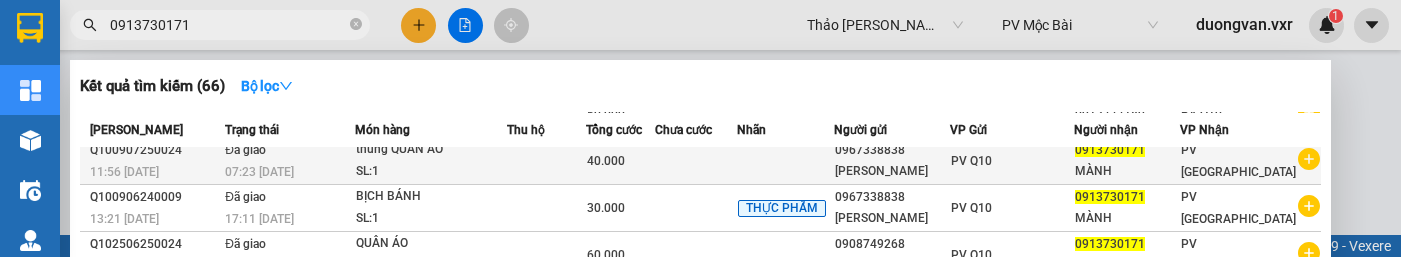 click at bounding box center [546, 161] 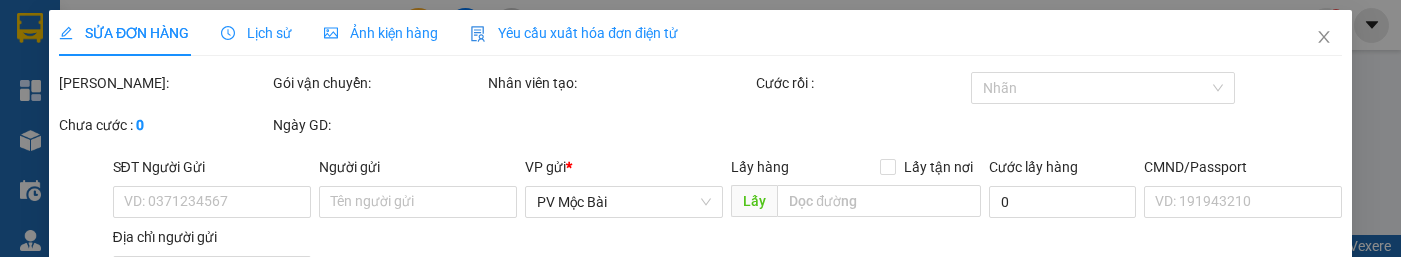 type on "0967338838" 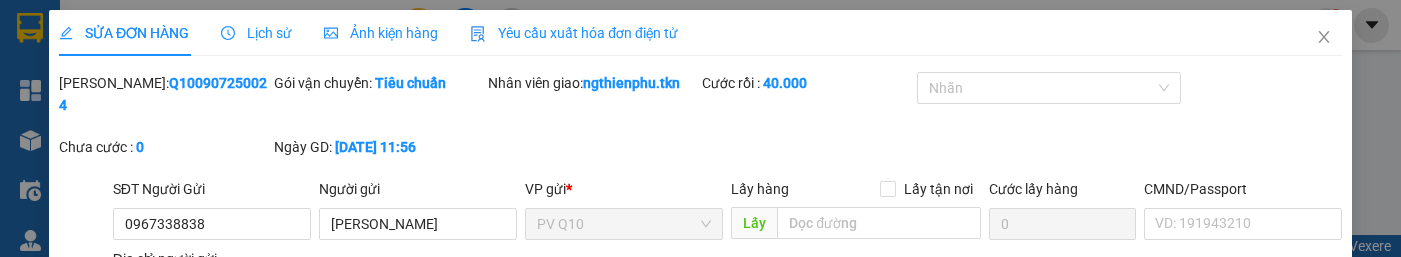 click on "Lịch sử" at bounding box center (256, 33) 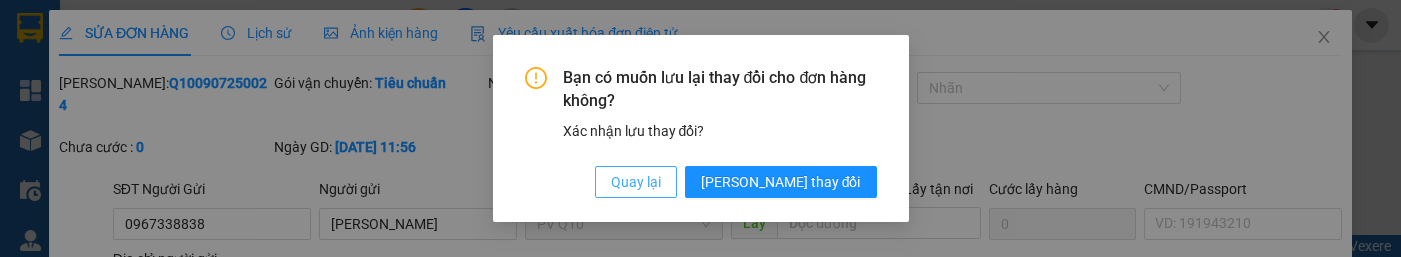 click on "Quay lại" at bounding box center [636, 182] 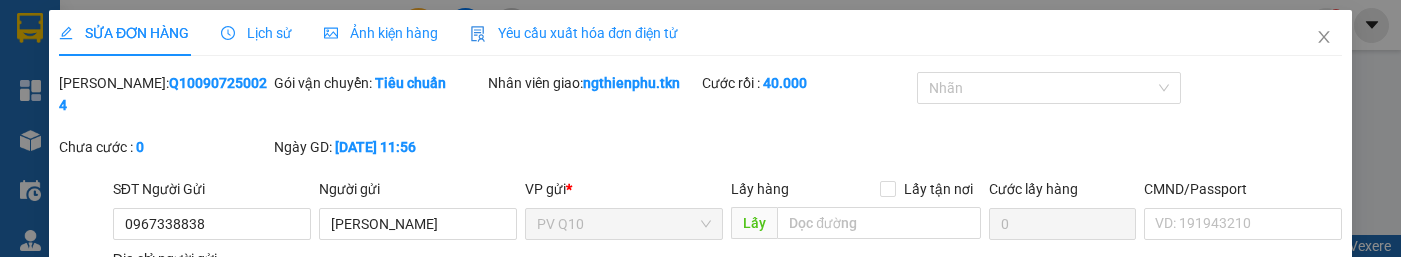 click on "Lịch sử" at bounding box center [256, 33] 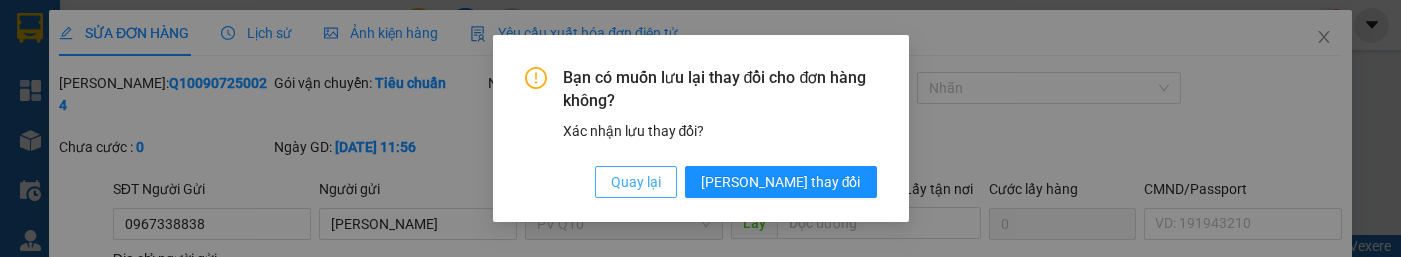 click on "Quay lại" at bounding box center (636, 182) 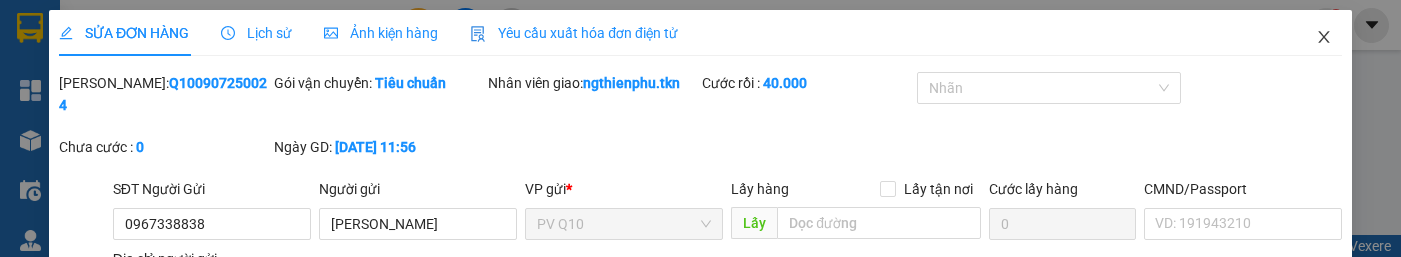 click 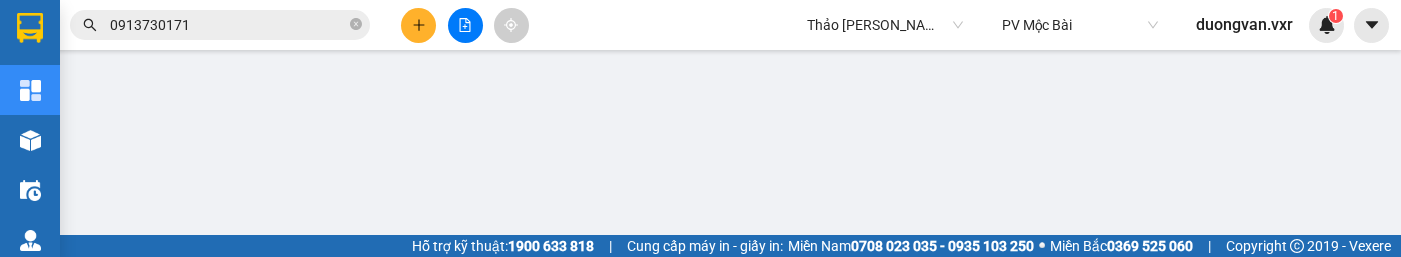 click on "0913730171" at bounding box center [228, 25] 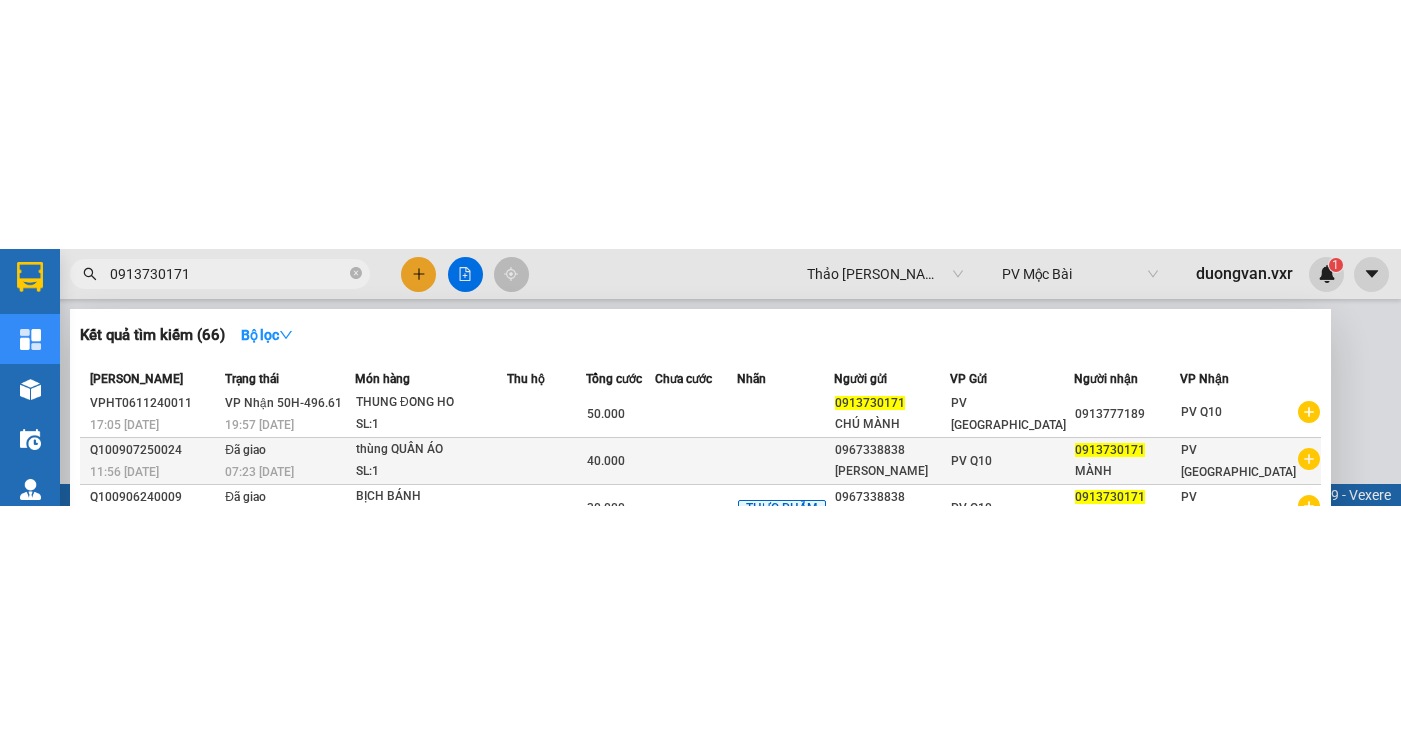 scroll, scrollTop: 0, scrollLeft: 0, axis: both 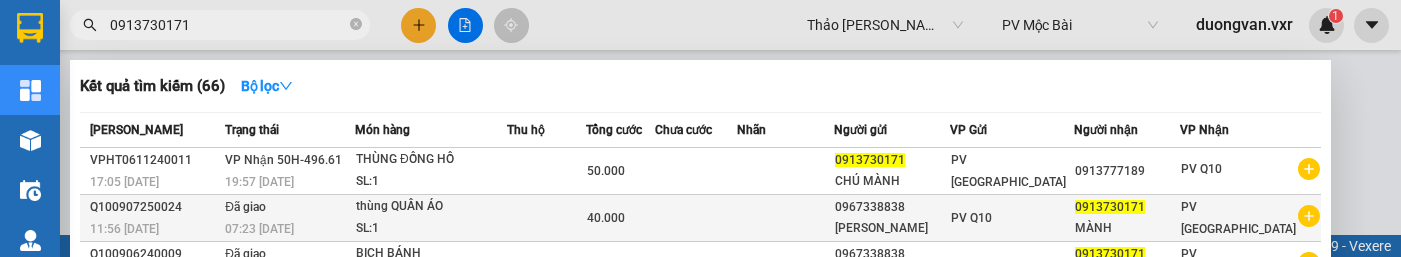 click on "SL:  1" at bounding box center (431, 229) 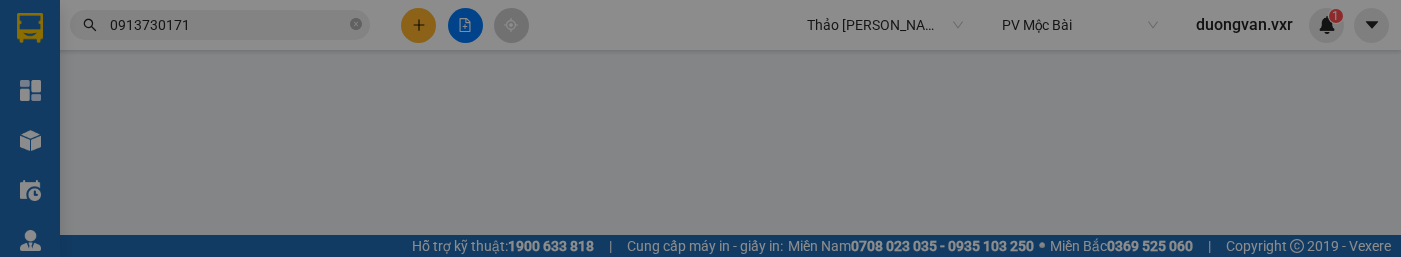 type on "0967338838" 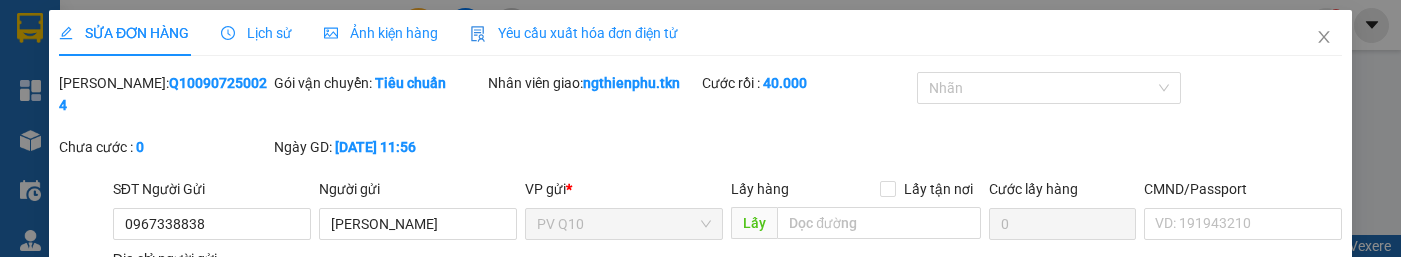 click on "Lịch sử" at bounding box center (256, 33) 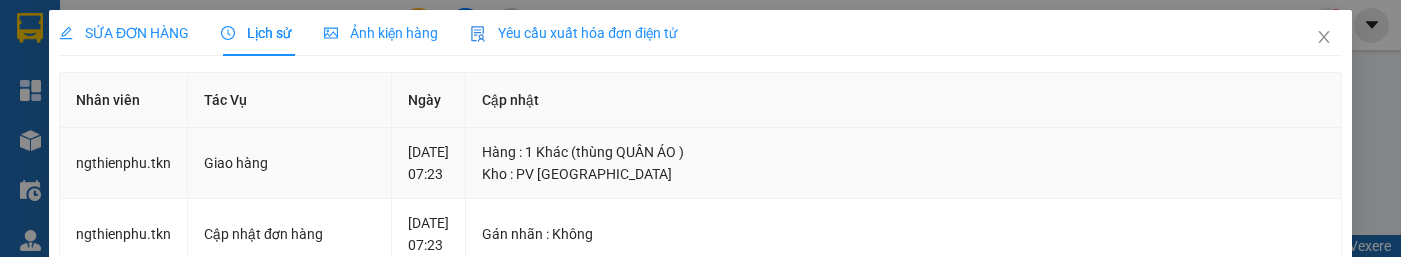 click on "Hàng : 1 Khác (thùng QUẦN ÁO )" at bounding box center (903, 152) 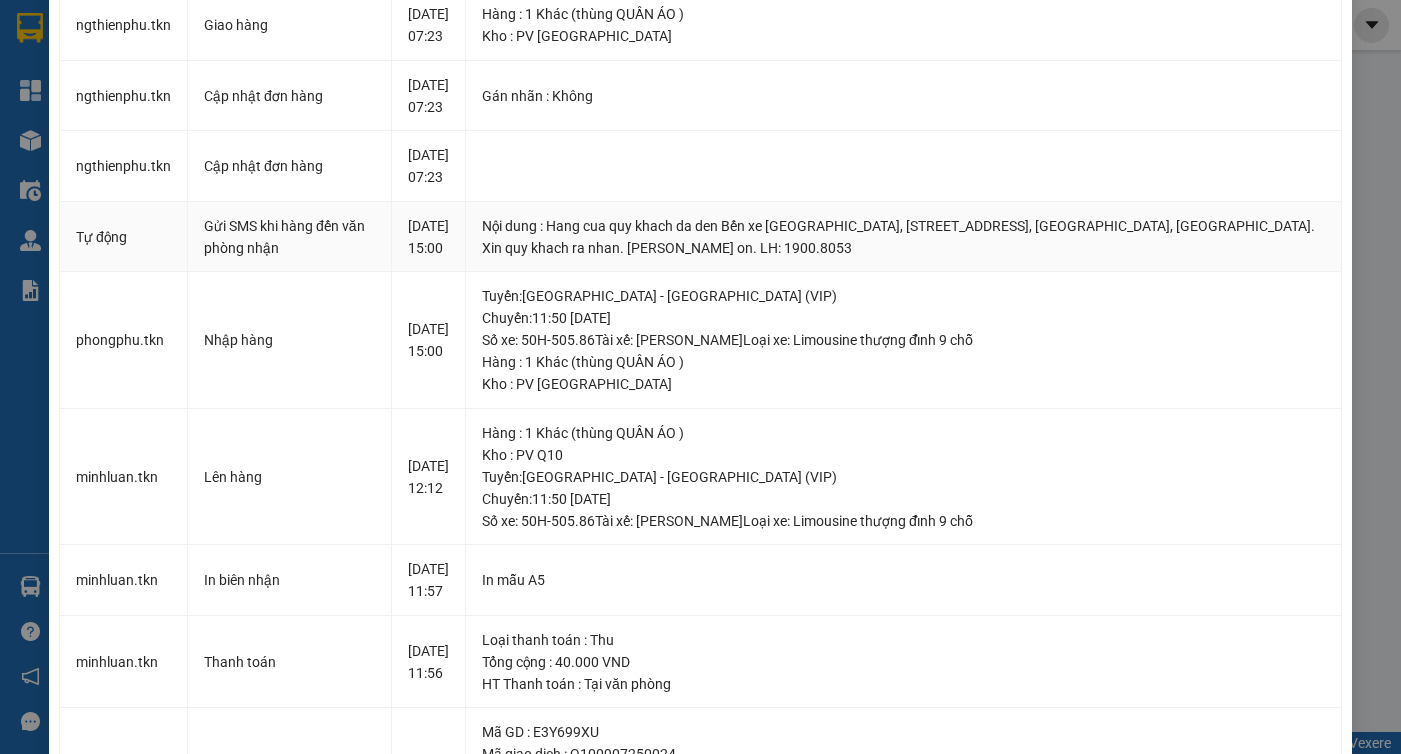 scroll, scrollTop: 0, scrollLeft: 0, axis: both 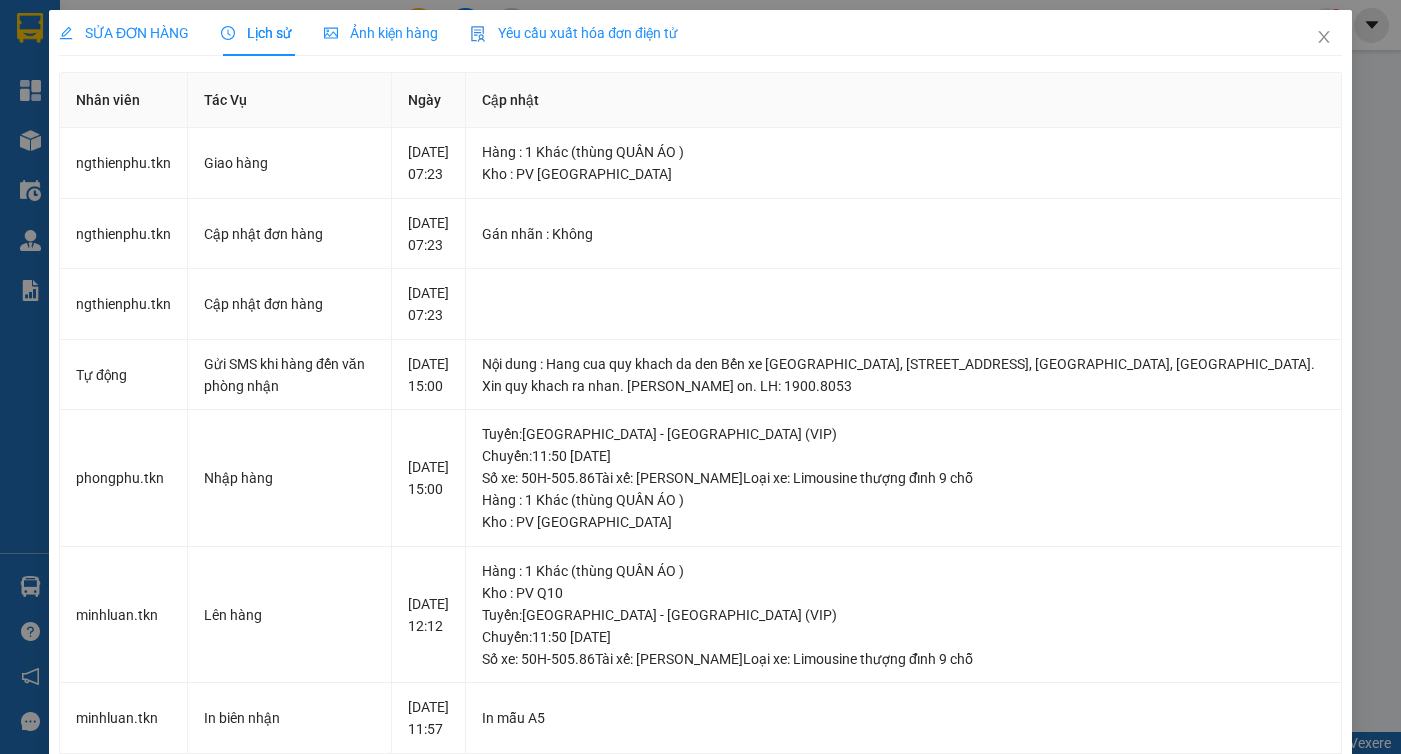 click on "SỬA ĐƠN HÀNG" at bounding box center [124, 33] 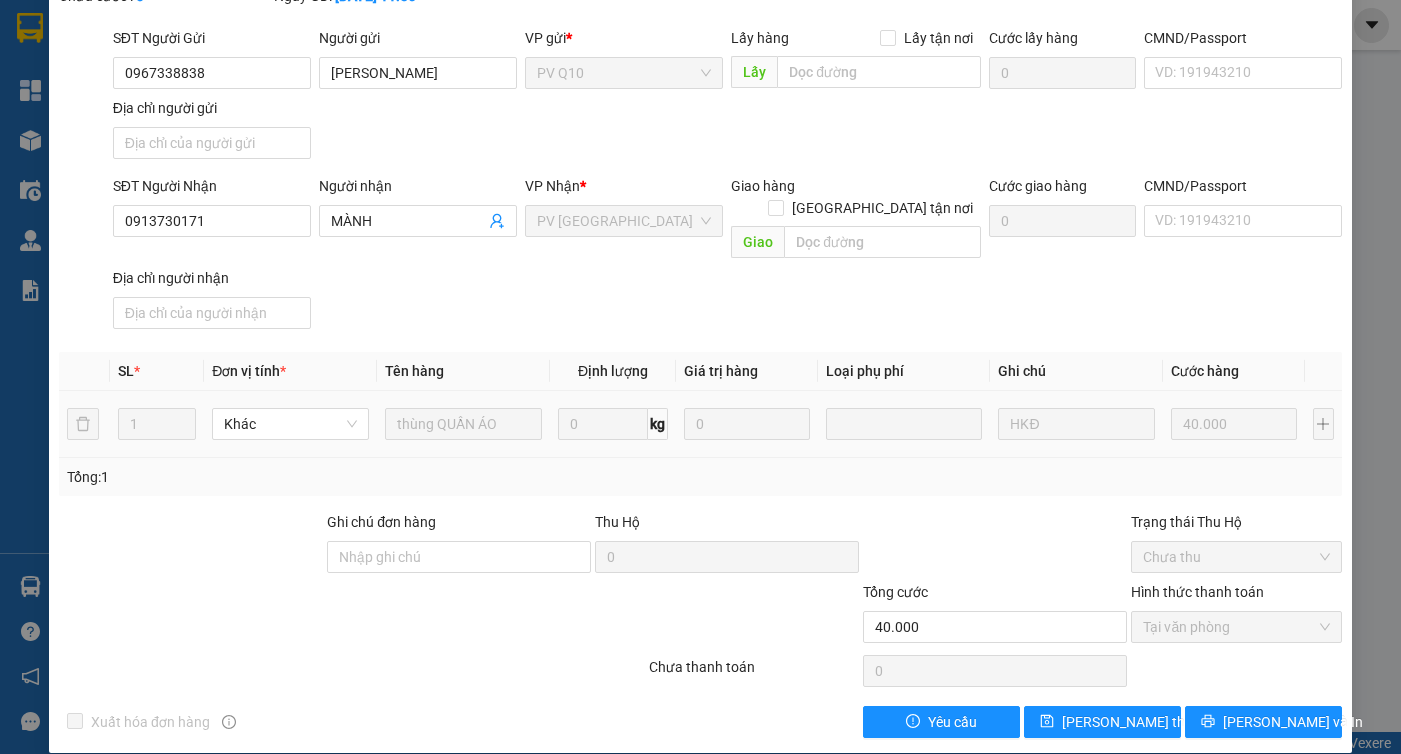 scroll, scrollTop: 0, scrollLeft: 0, axis: both 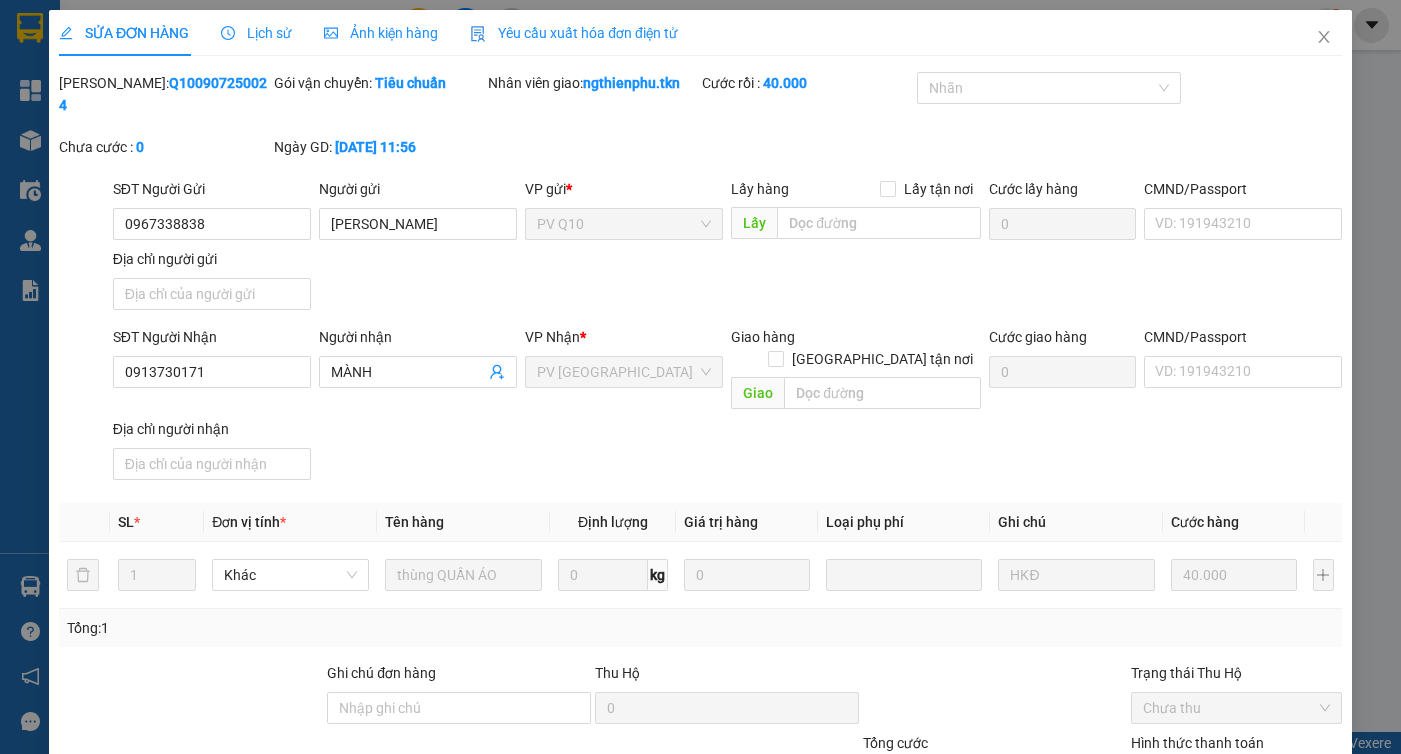 click on "Lịch sử" at bounding box center [256, 33] 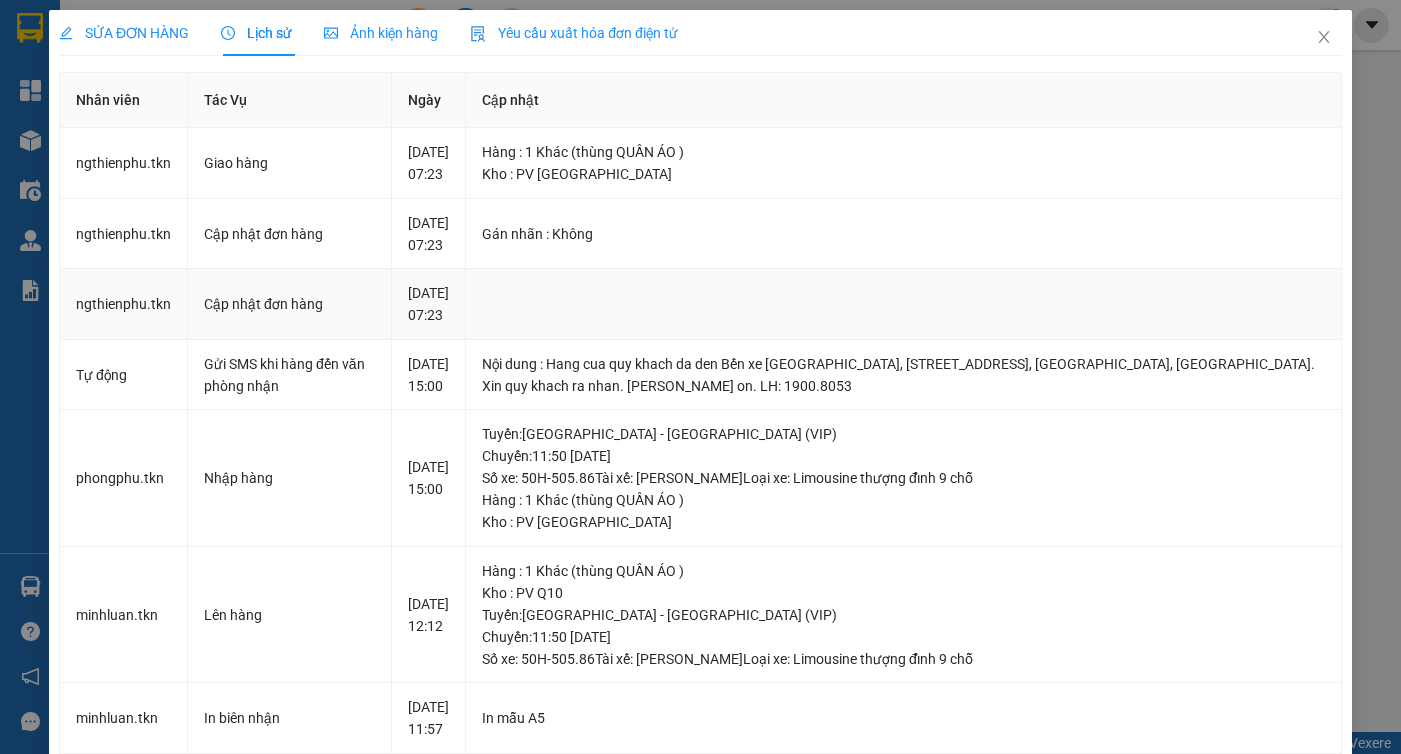 scroll, scrollTop: 641, scrollLeft: 0, axis: vertical 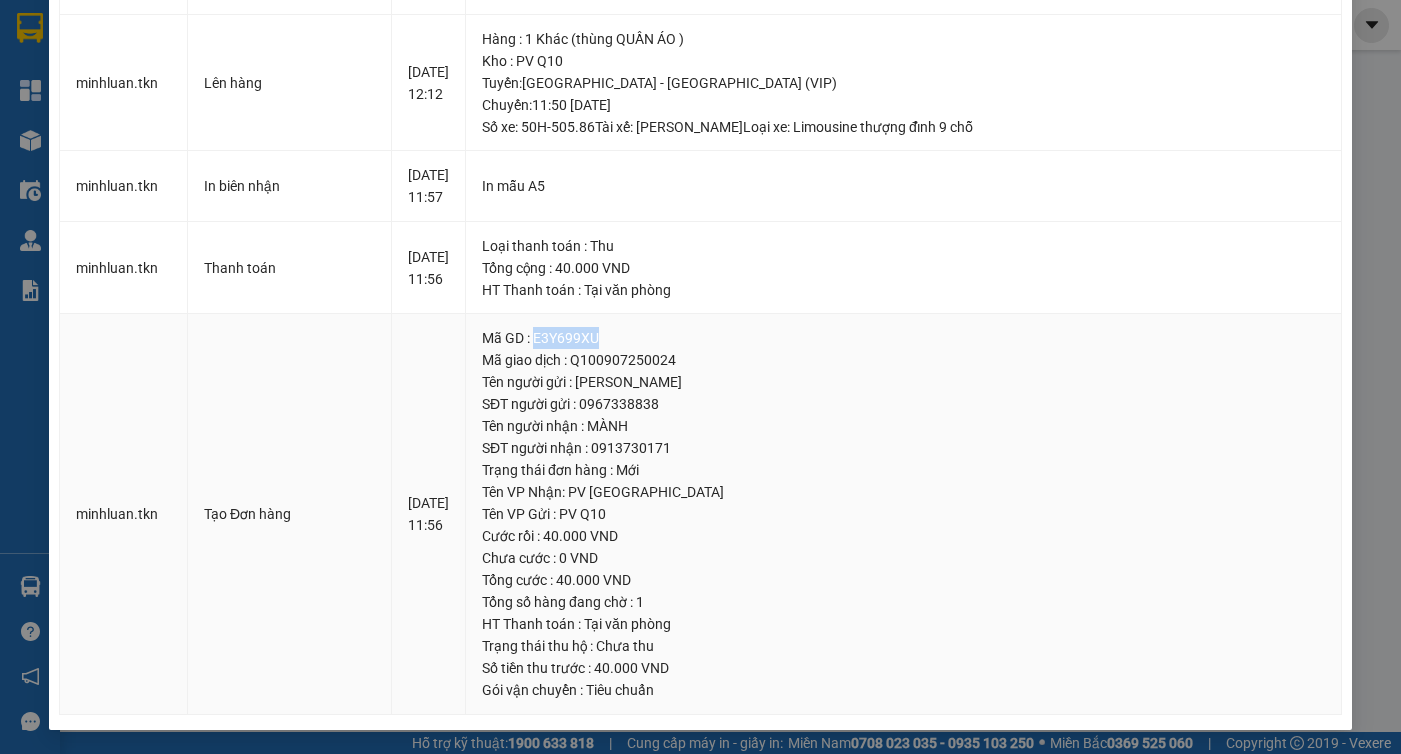 drag, startPoint x: 569, startPoint y: 339, endPoint x: 690, endPoint y: 348, distance: 121.33425 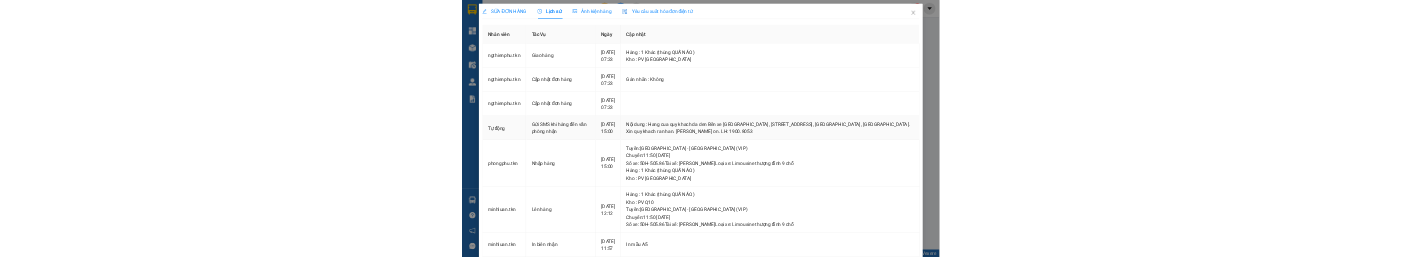 scroll, scrollTop: 128, scrollLeft: 0, axis: vertical 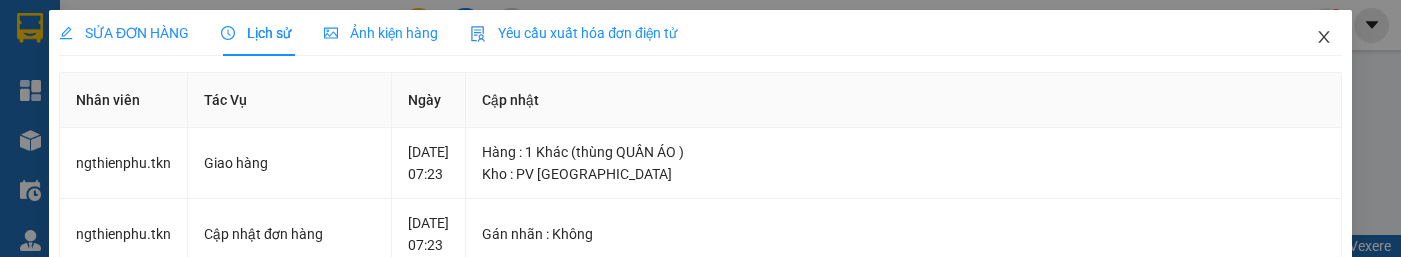click 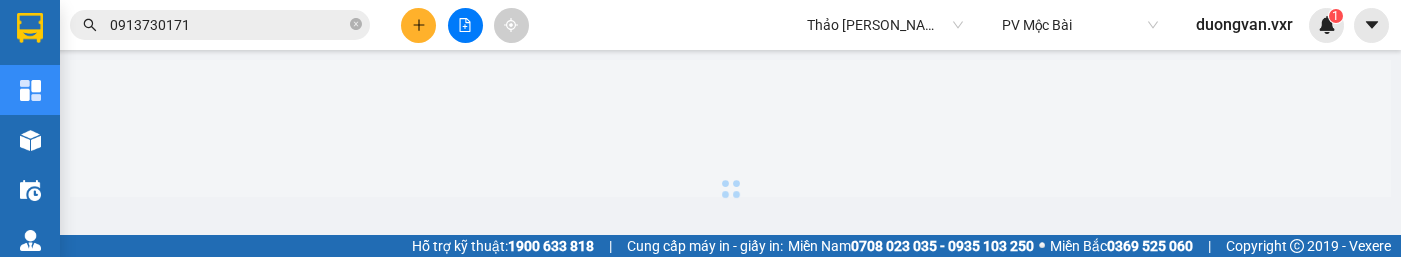 click on "0913730171" at bounding box center (228, 25) 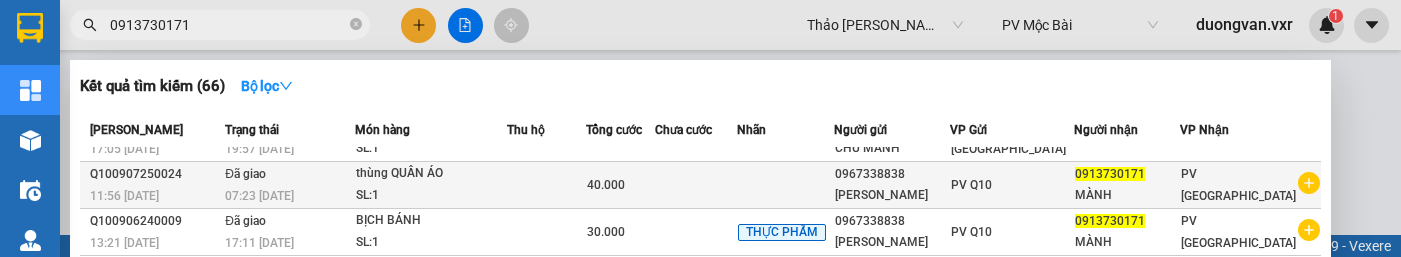 scroll, scrollTop: 4, scrollLeft: 0, axis: vertical 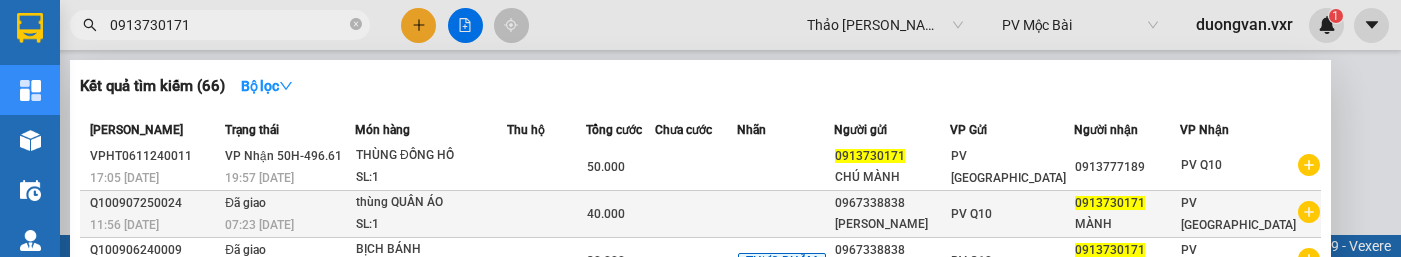 click at bounding box center [546, 214] 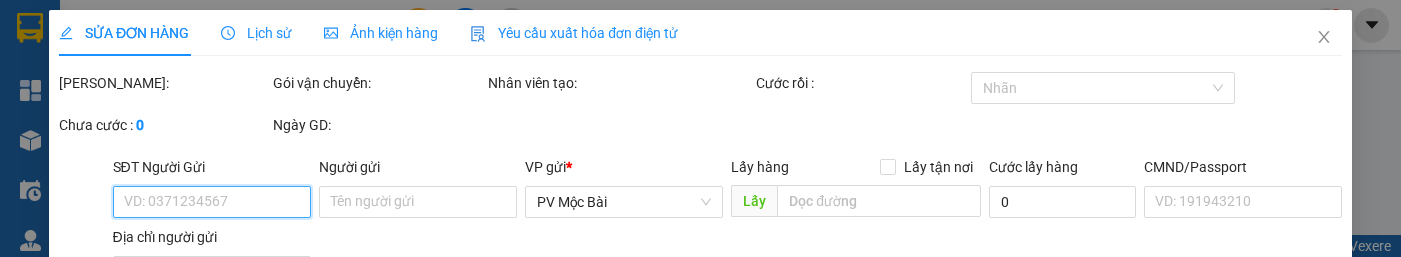 type on "0967338838" 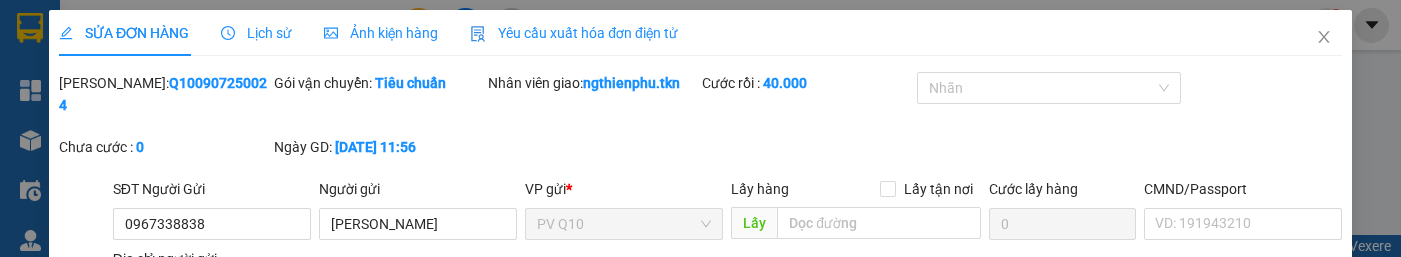 click on "Lịch sử" at bounding box center [256, 33] 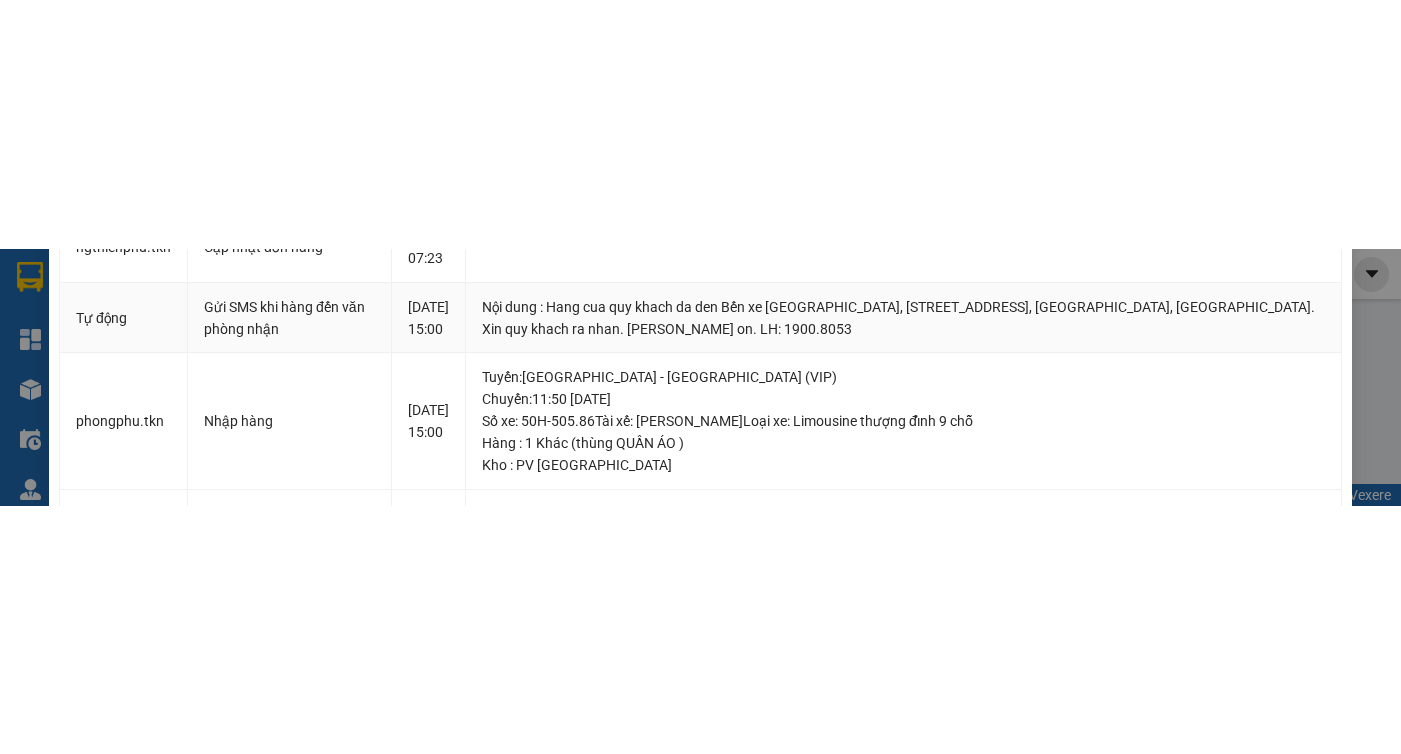 scroll, scrollTop: 0, scrollLeft: 0, axis: both 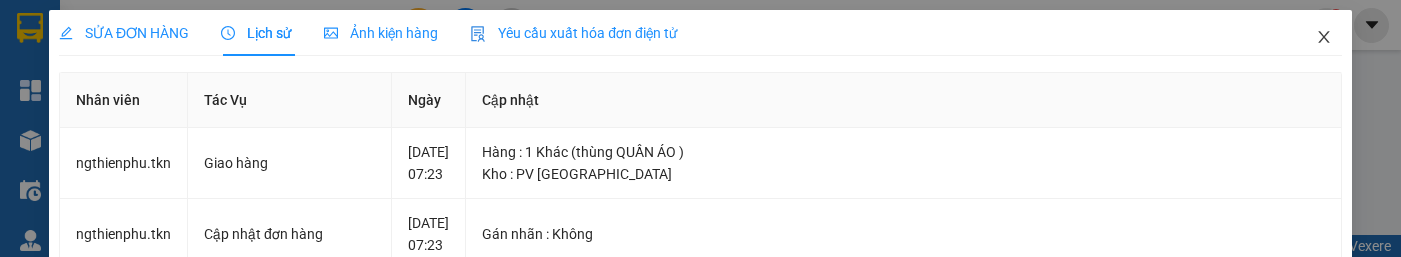 click 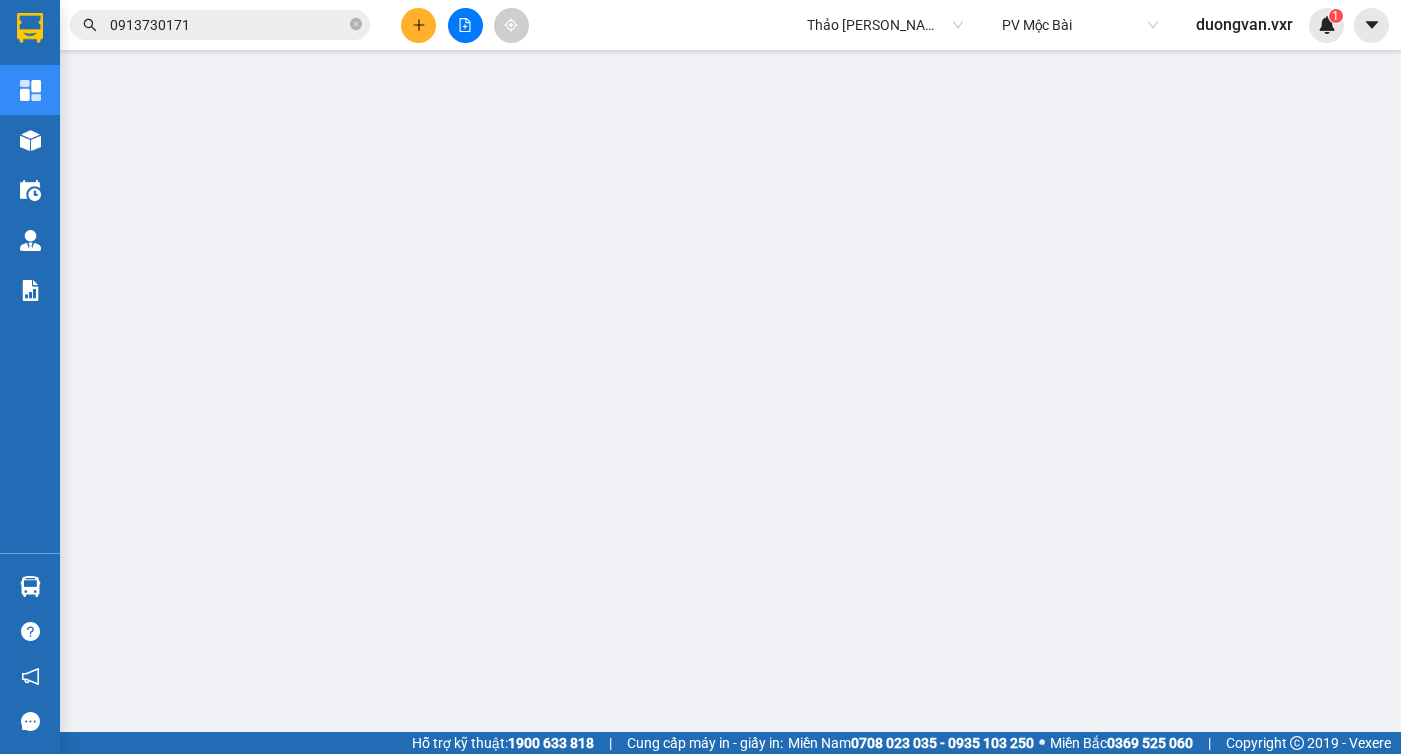 click on "0913730171" at bounding box center (228, 25) 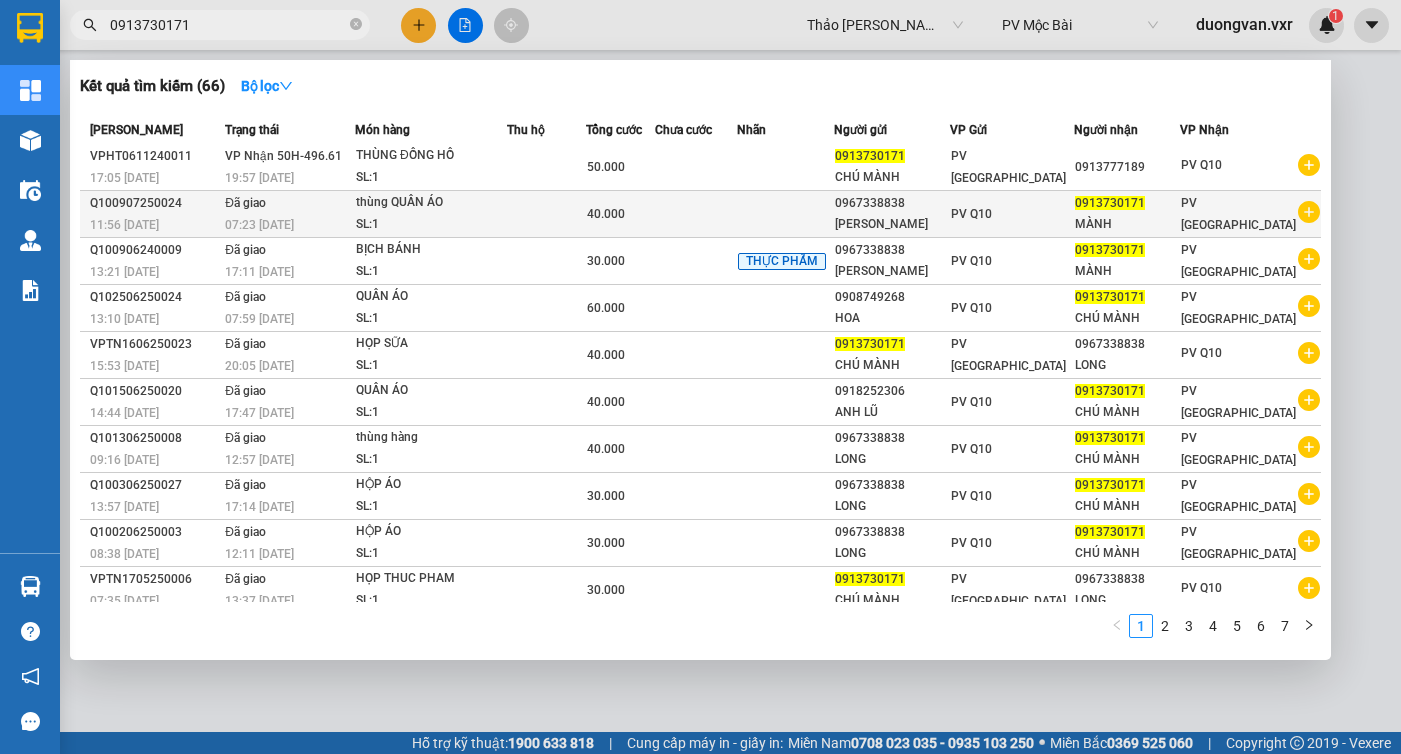 click at bounding box center [696, 214] 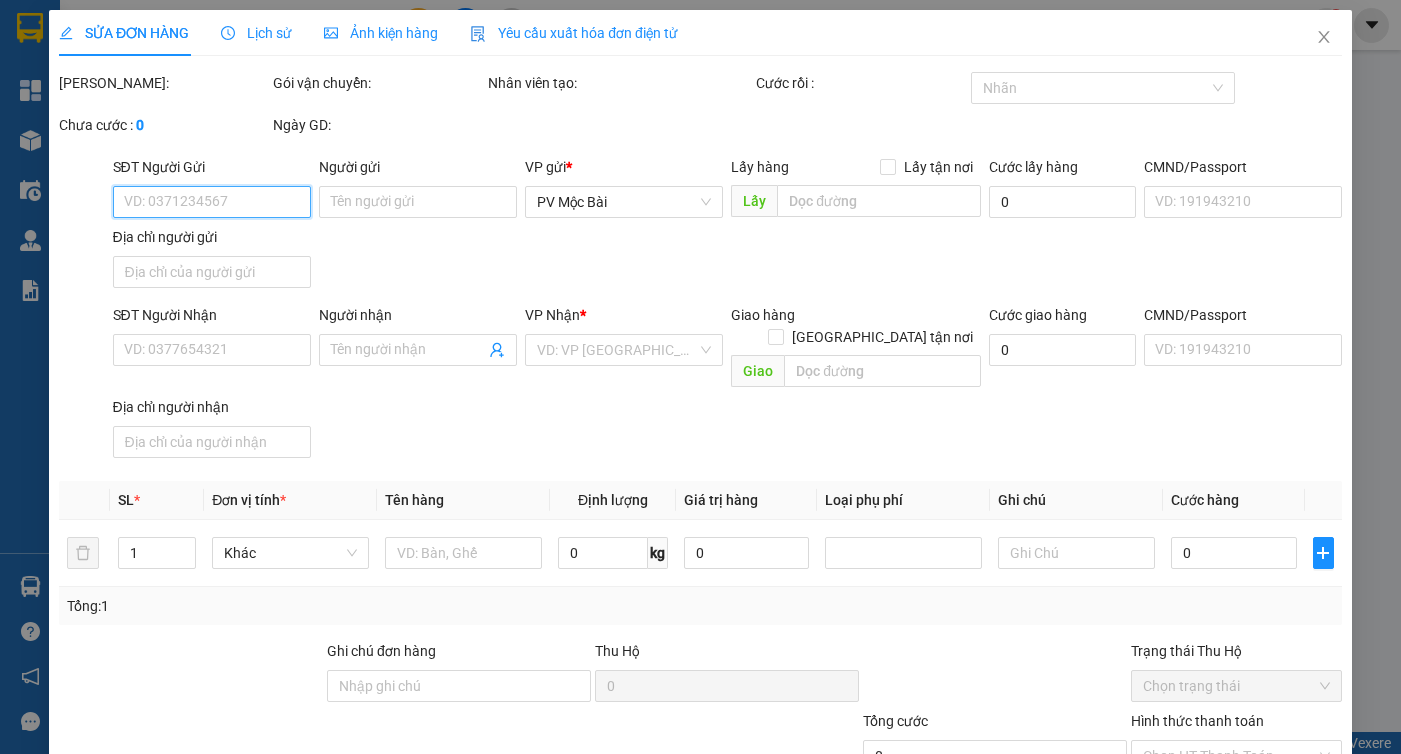type on "0967338838" 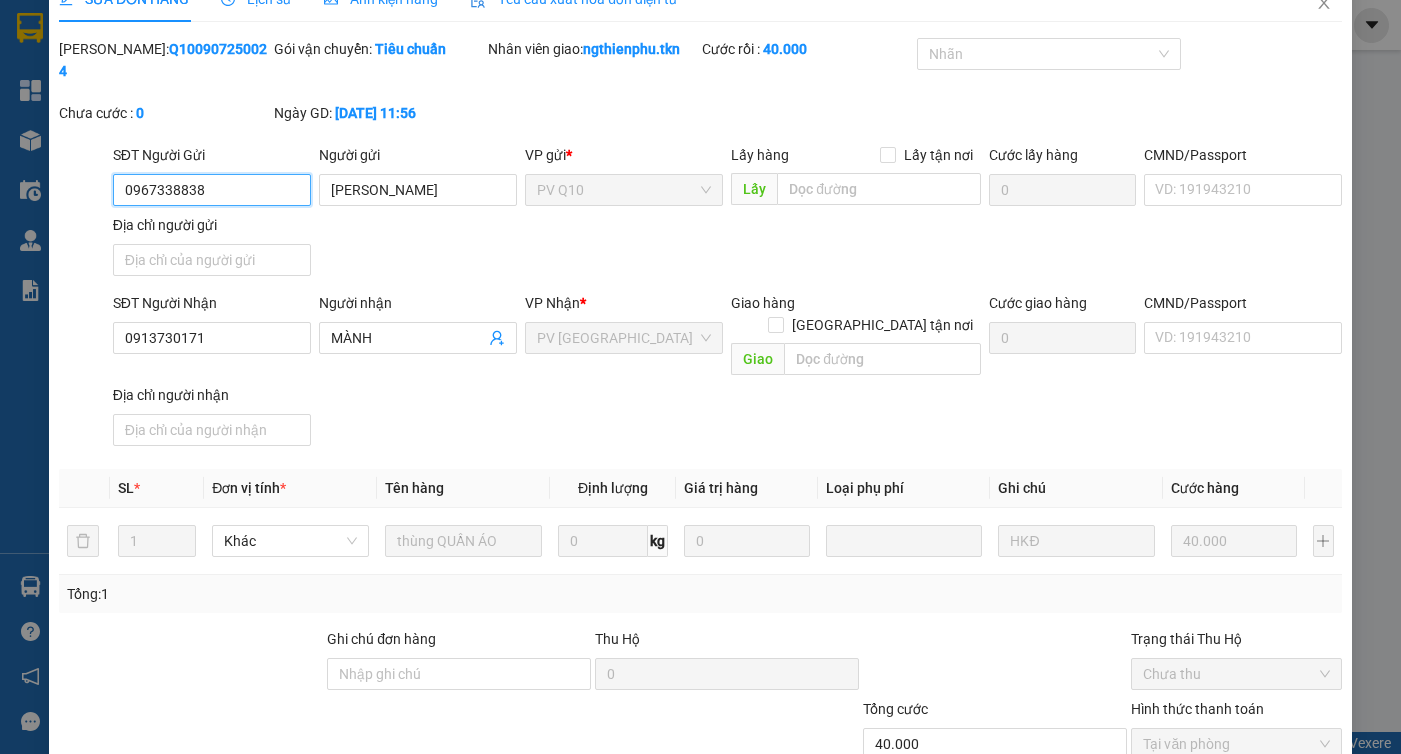 scroll, scrollTop: 0, scrollLeft: 0, axis: both 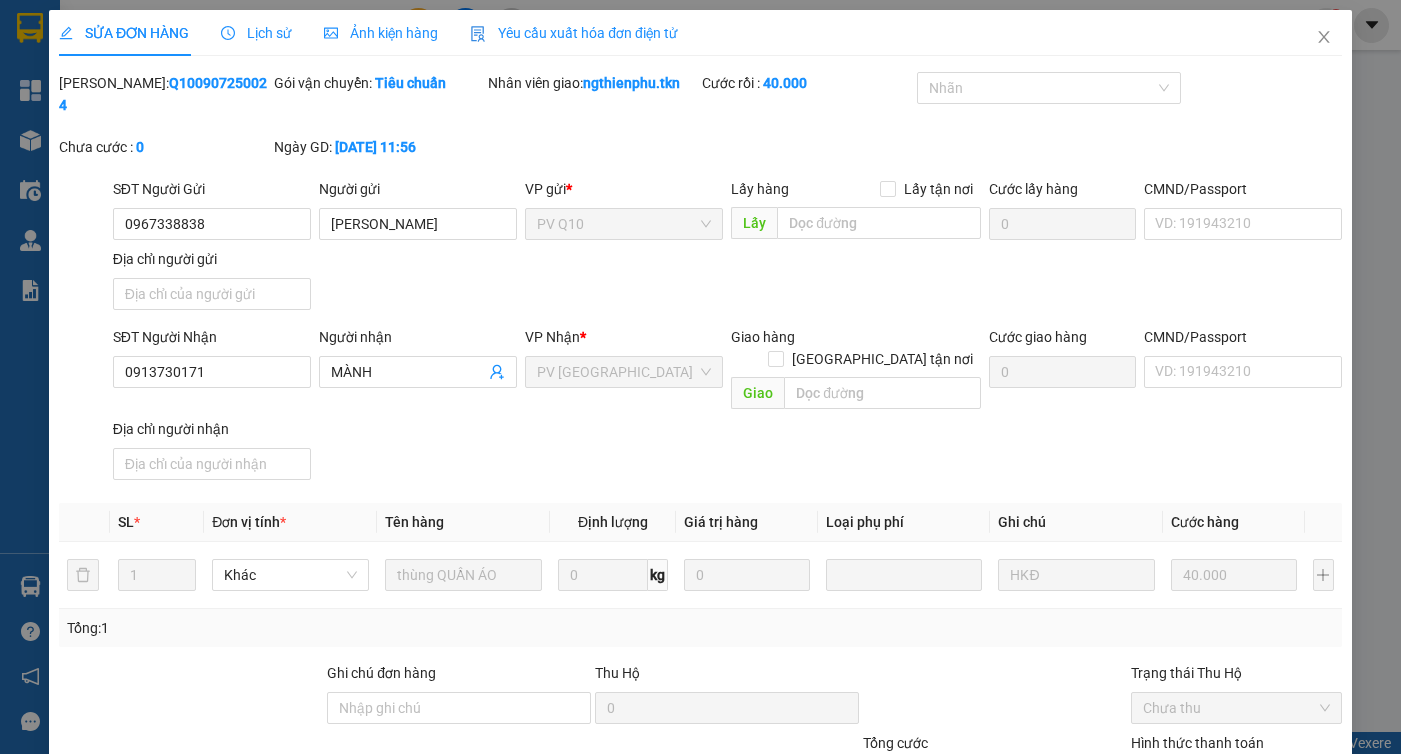 click on "Lịch sử" at bounding box center [256, 33] 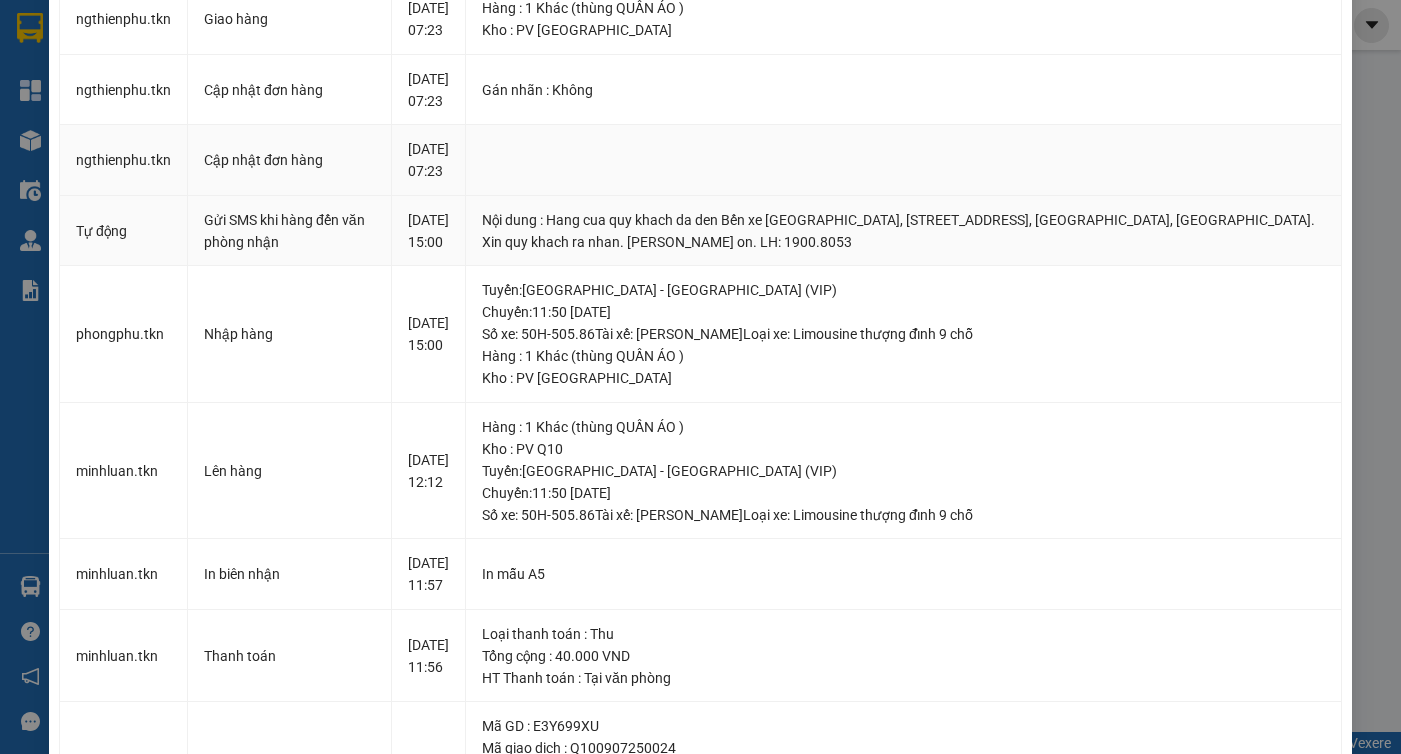 scroll, scrollTop: 192, scrollLeft: 0, axis: vertical 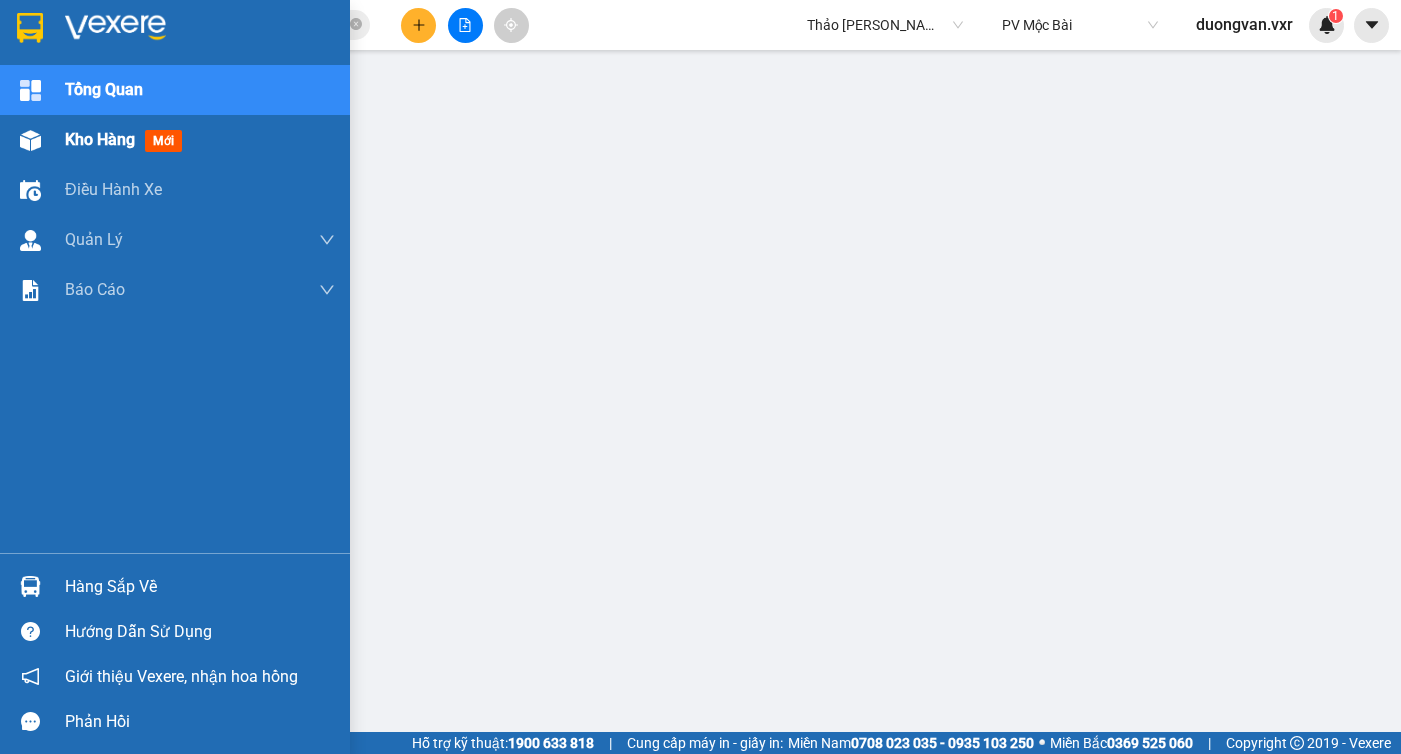click on "Kho hàng" at bounding box center [100, 139] 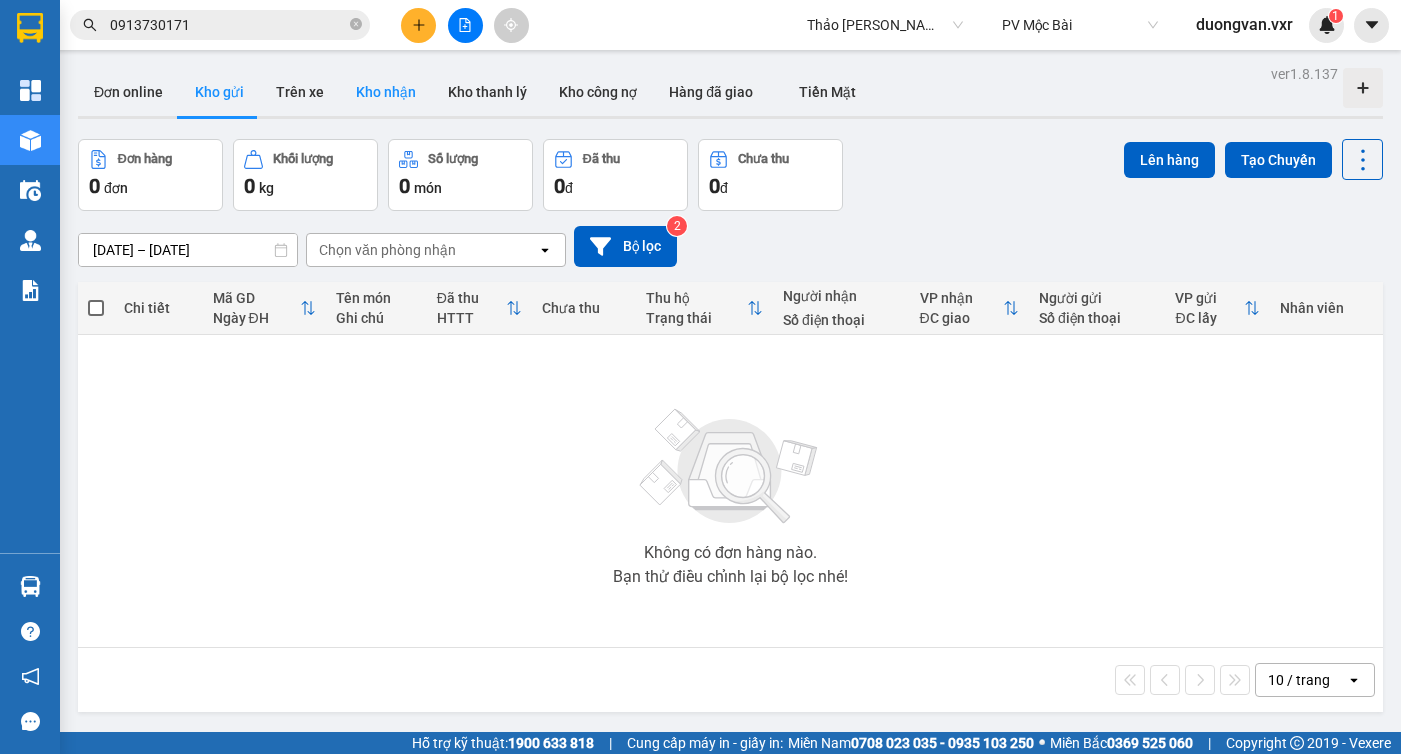 click on "Kho nhận" at bounding box center (386, 92) 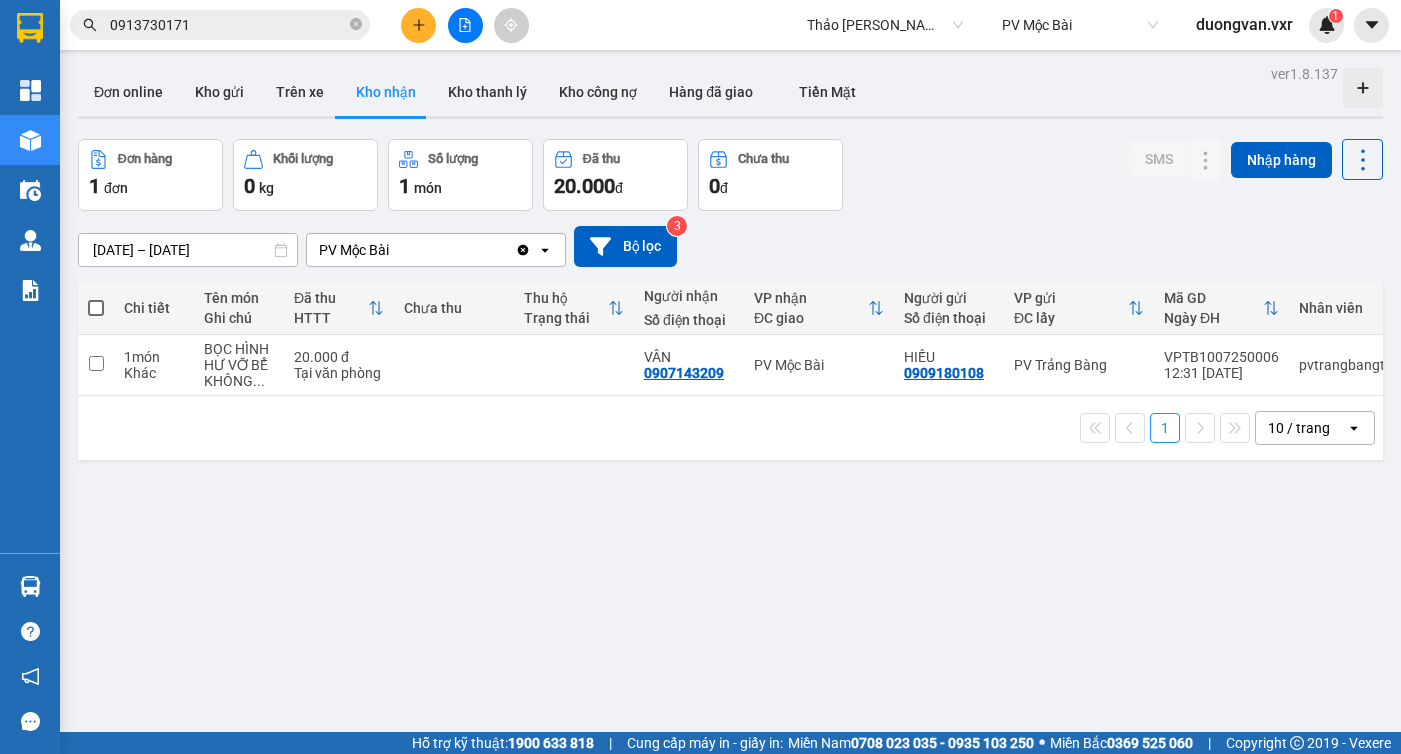click on "0913730171" at bounding box center (228, 25) 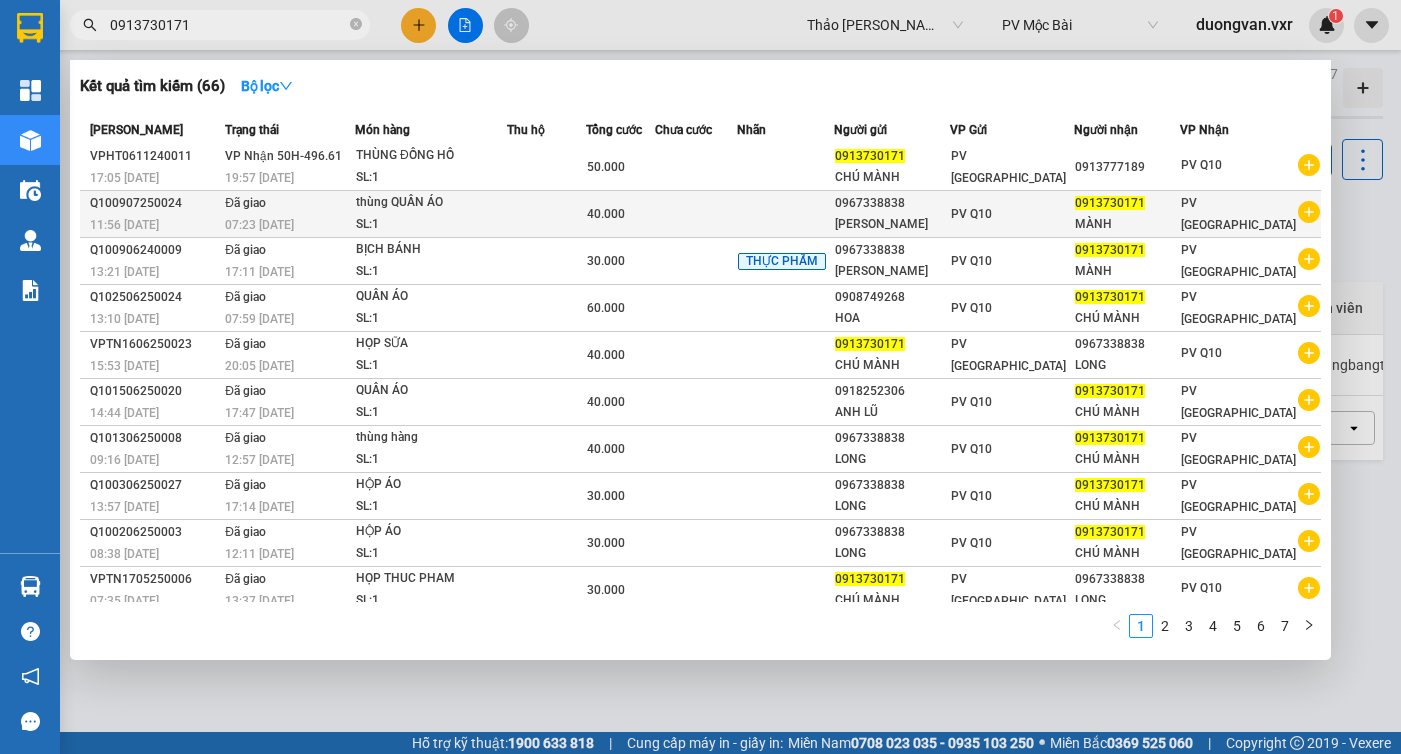 click 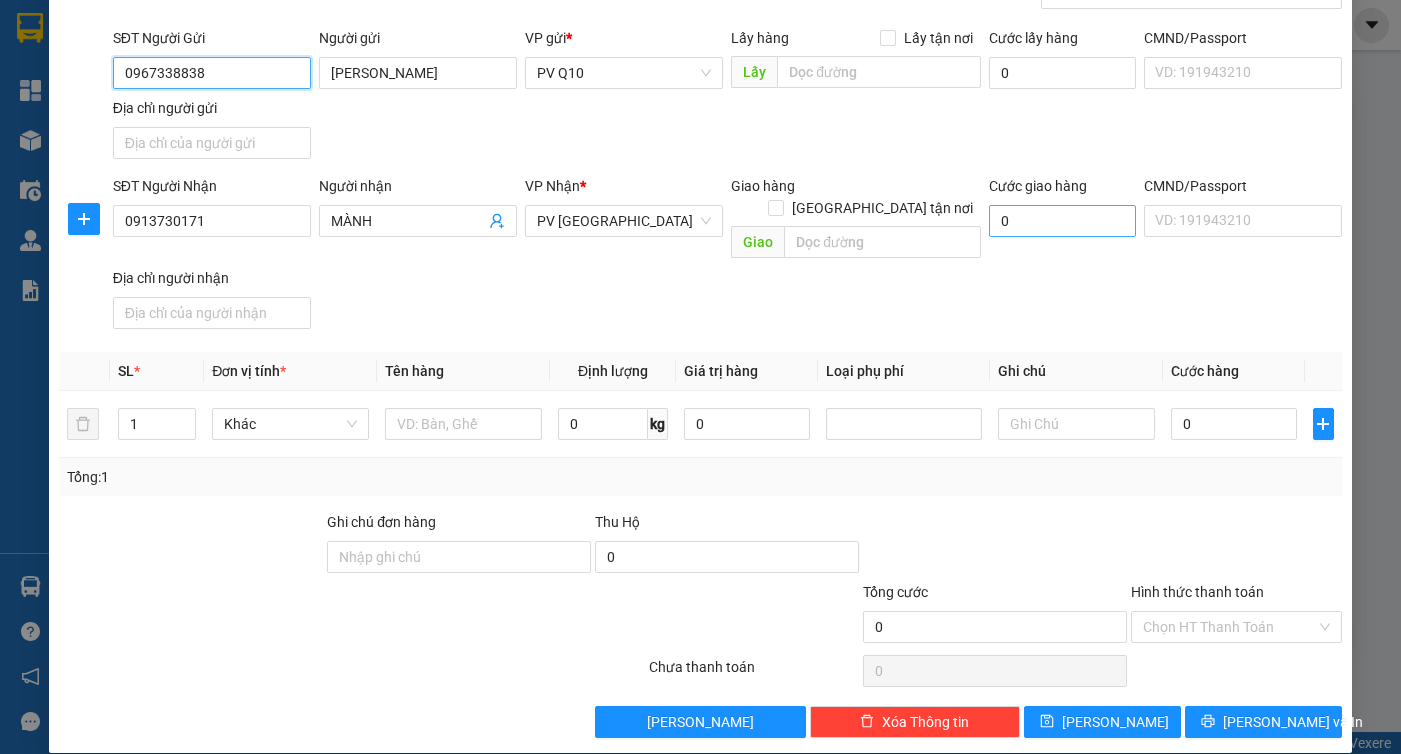 scroll, scrollTop: 0, scrollLeft: 0, axis: both 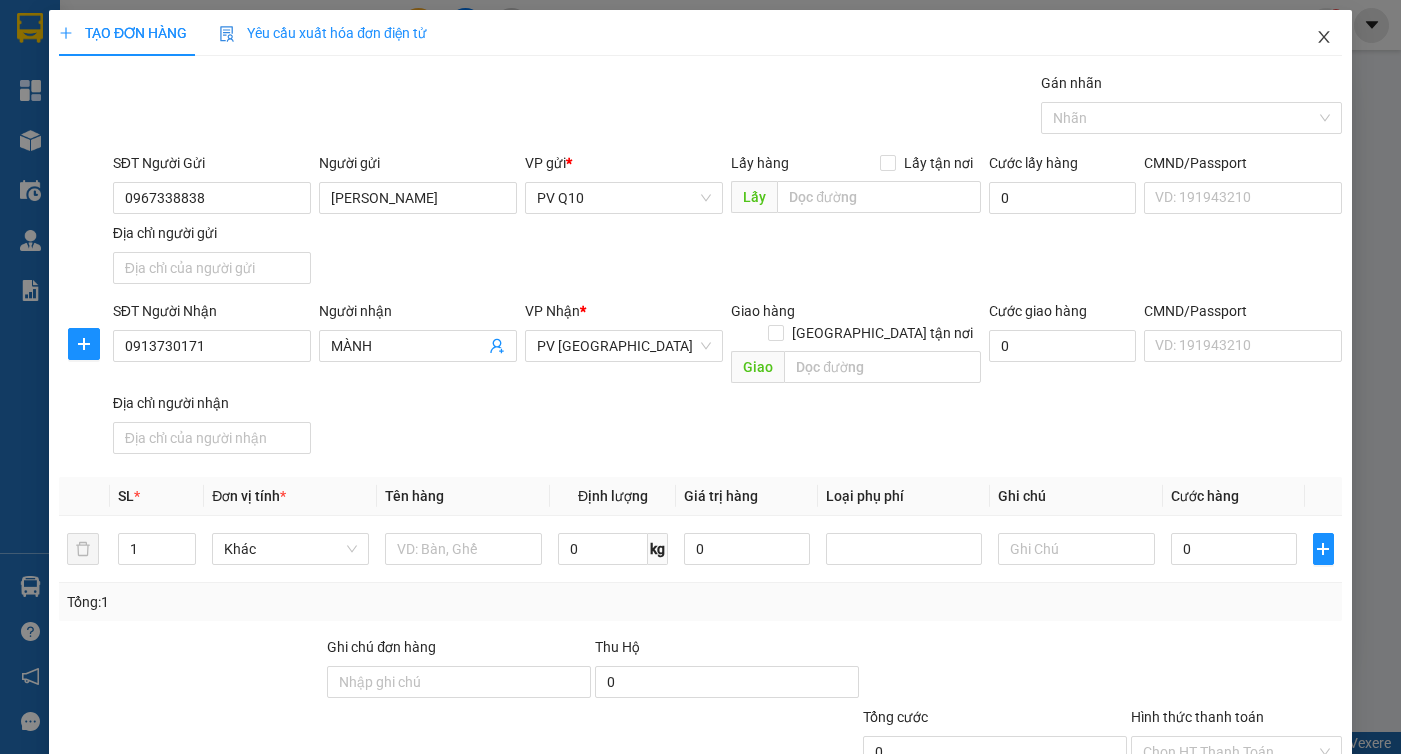 click 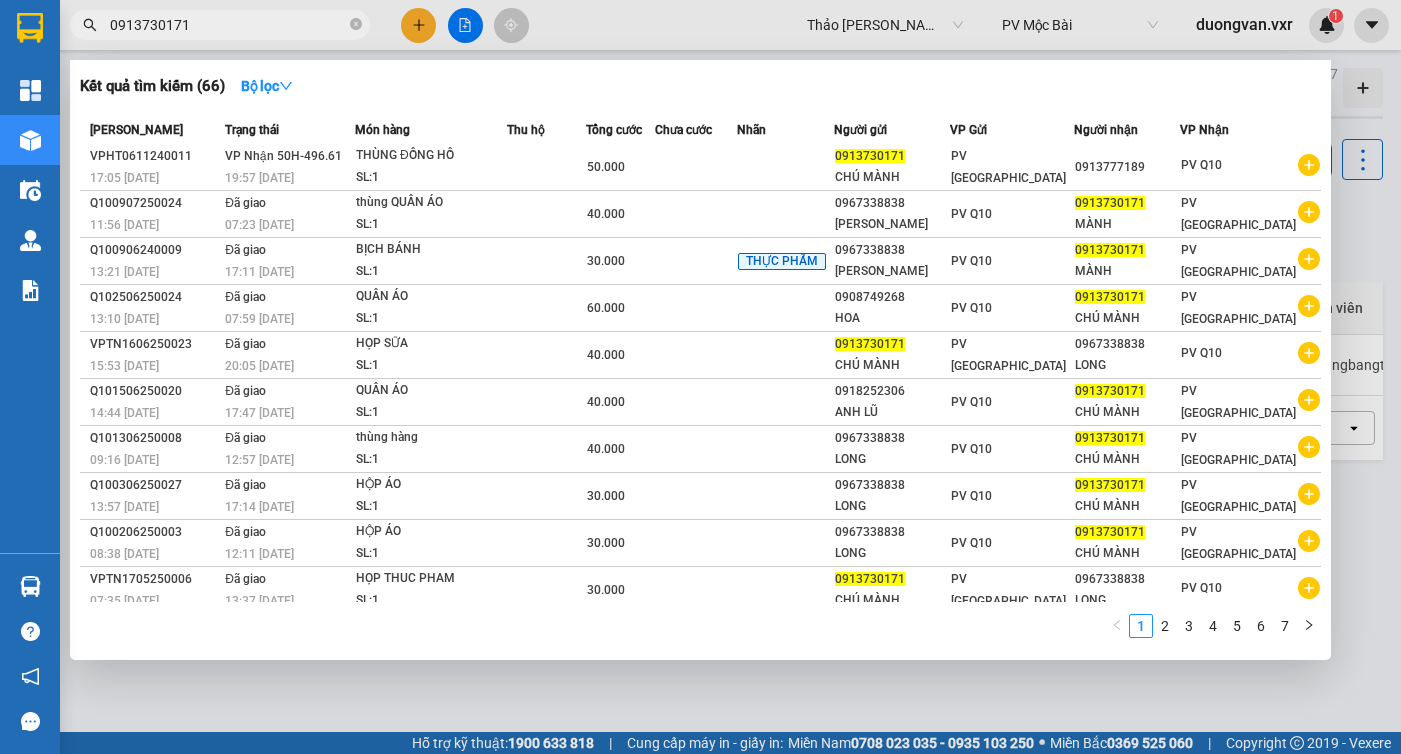 click at bounding box center (700, 377) 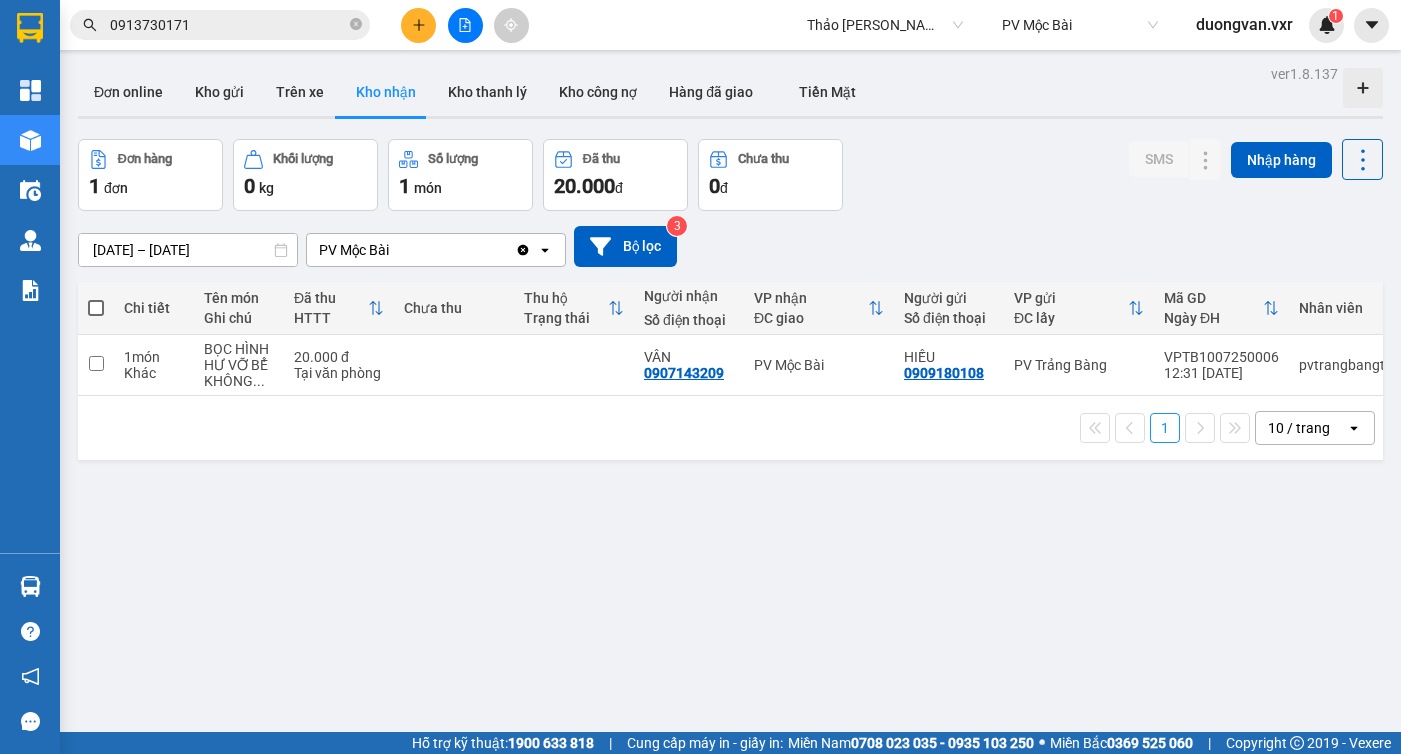 click on "PV Mộc Bài" at bounding box center [411, 250] 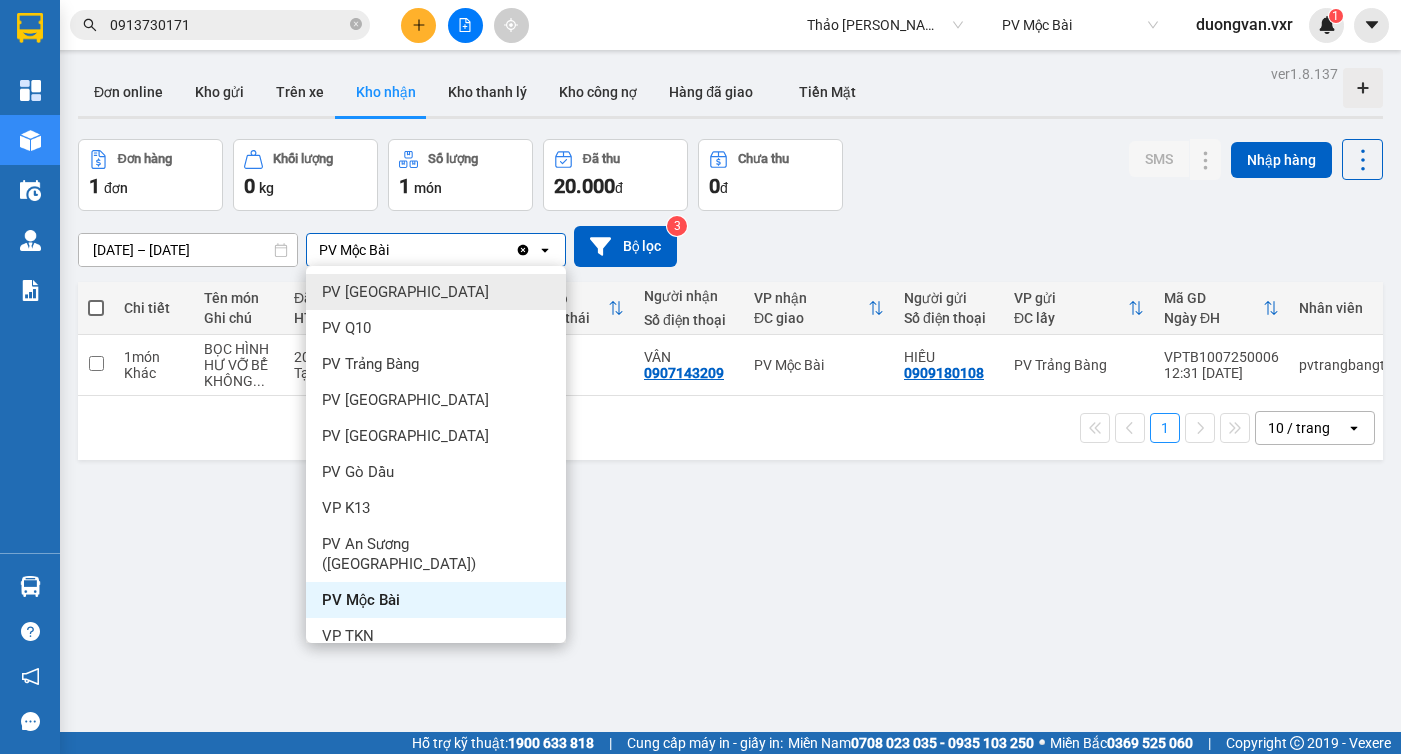 click on "PV Tây Ninh" at bounding box center (405, 292) 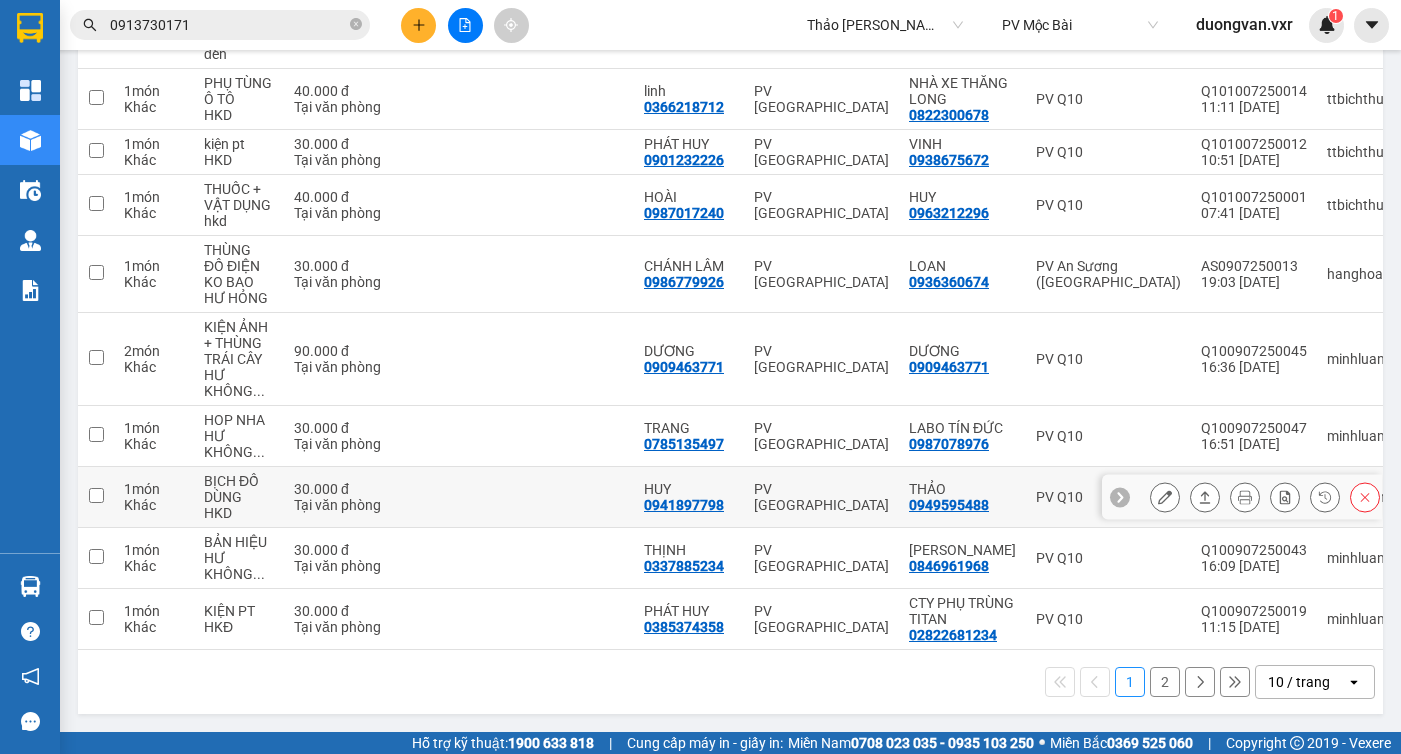 scroll, scrollTop: 0, scrollLeft: 0, axis: both 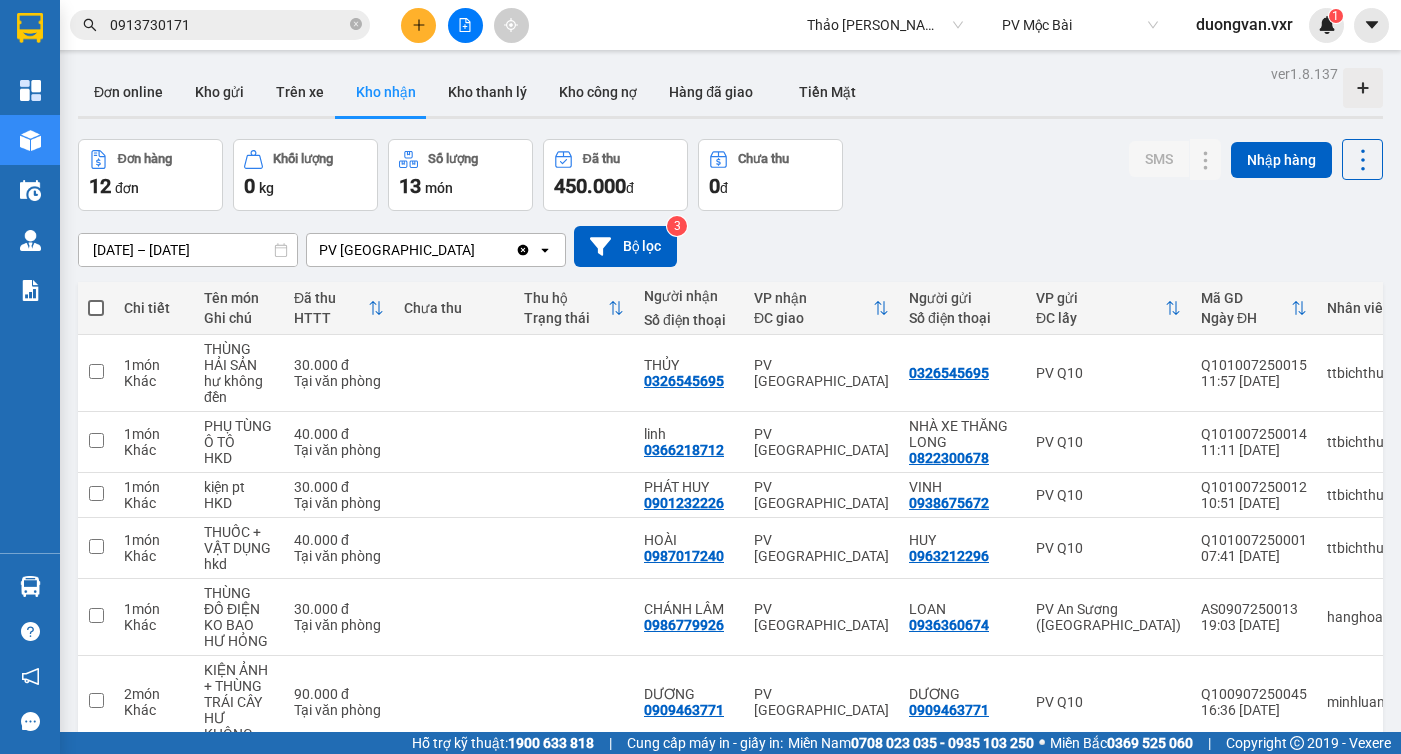 click on "09/07/2025 – 10/07/2025 Press the down arrow key to interact with the calendar and select a date. Press the escape button to close the calendar. Selected date range is from 09/07/2025 to 10/07/2025. PV Tây Ninh Clear value open Bộ lọc 3" at bounding box center [730, 246] 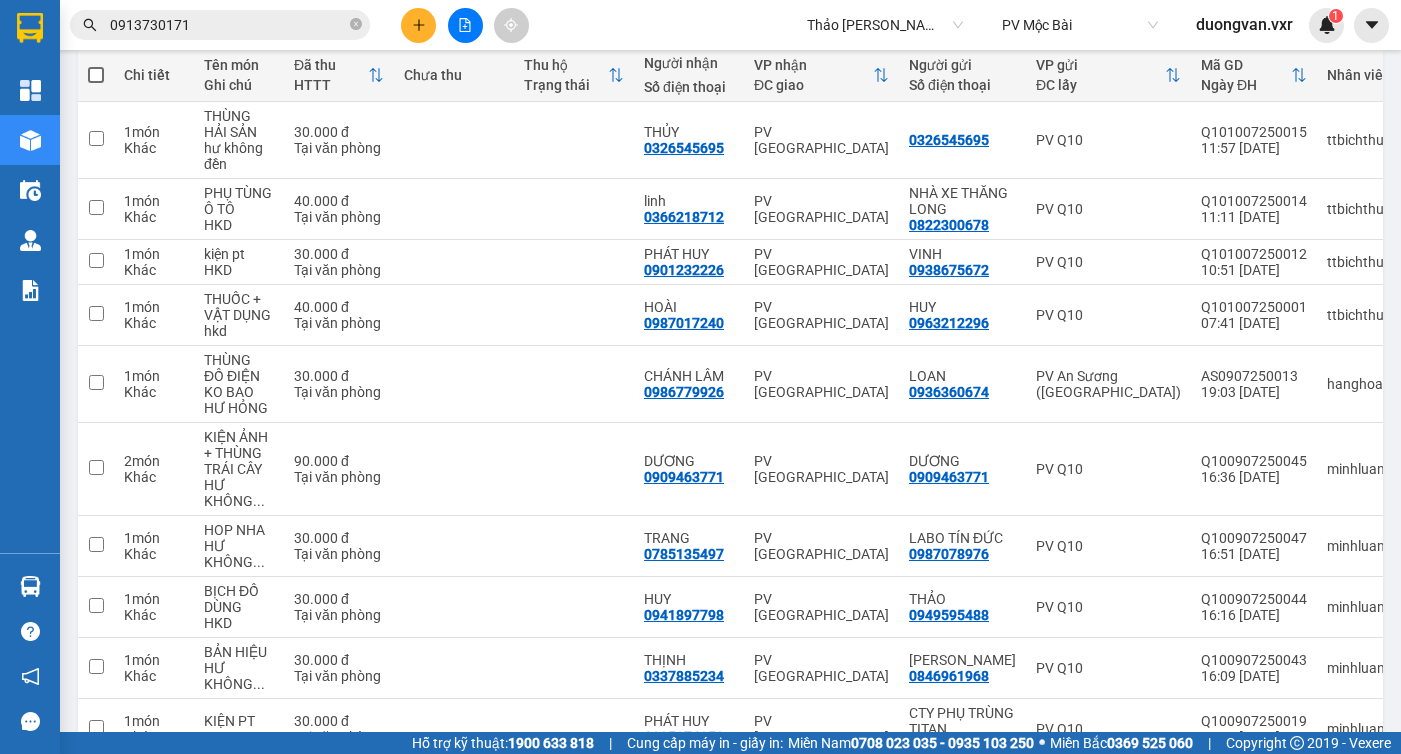 scroll, scrollTop: 372, scrollLeft: 0, axis: vertical 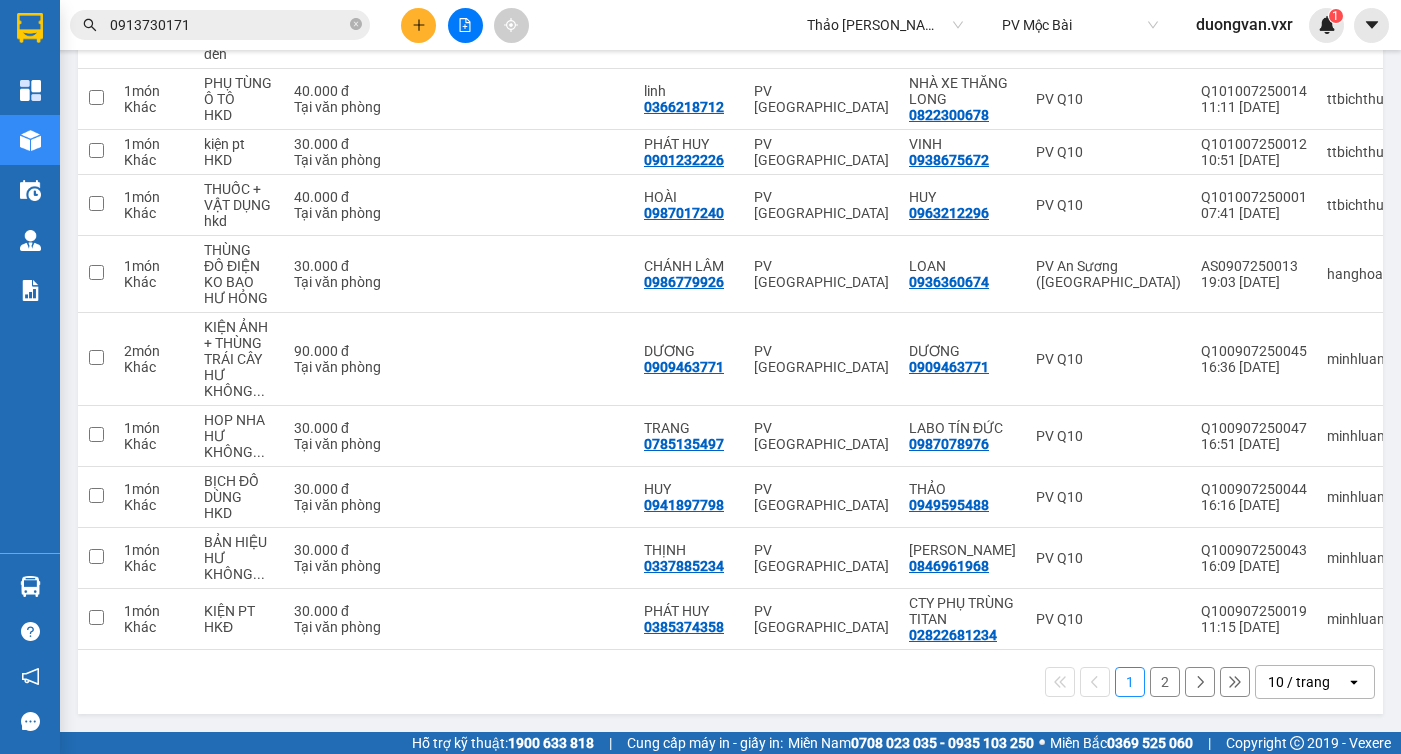 click on "10 / trang" at bounding box center [1301, 682] 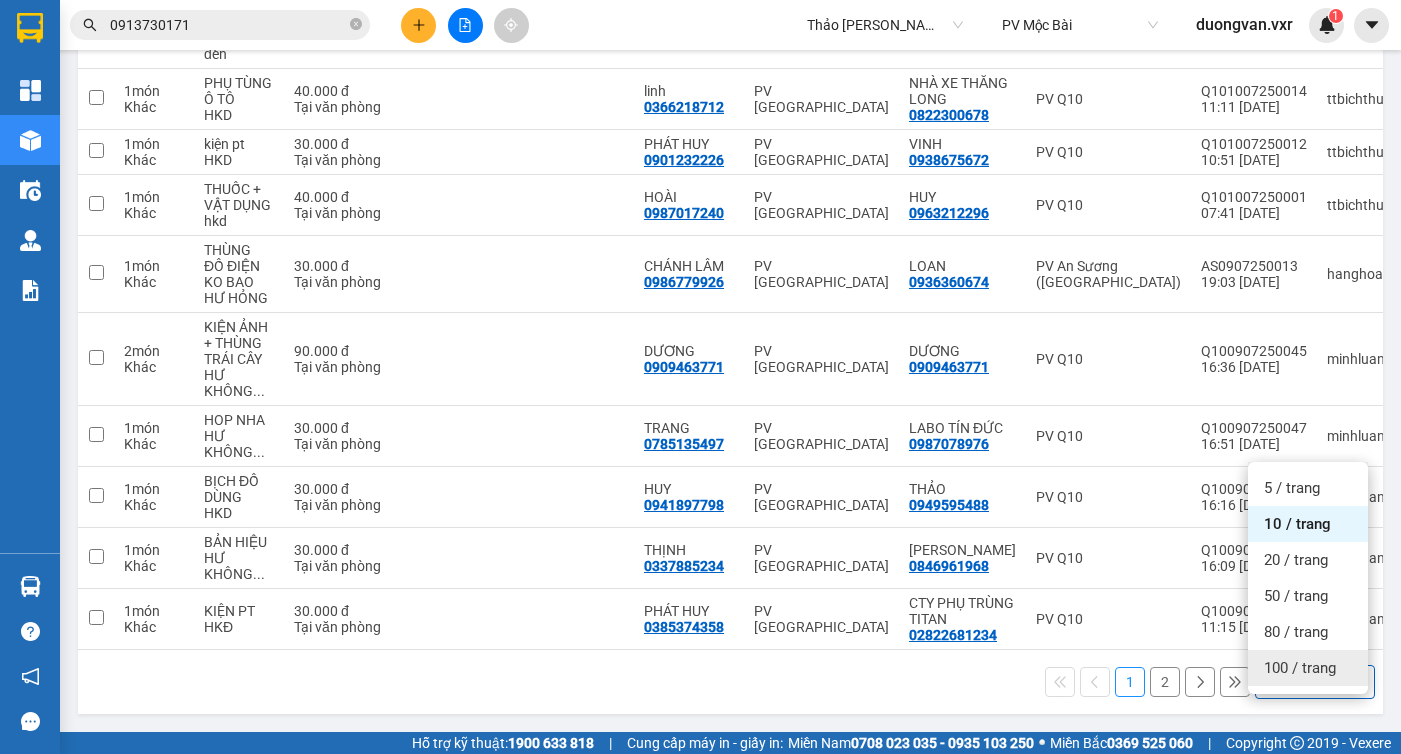 click on "100 / trang" at bounding box center [1300, 668] 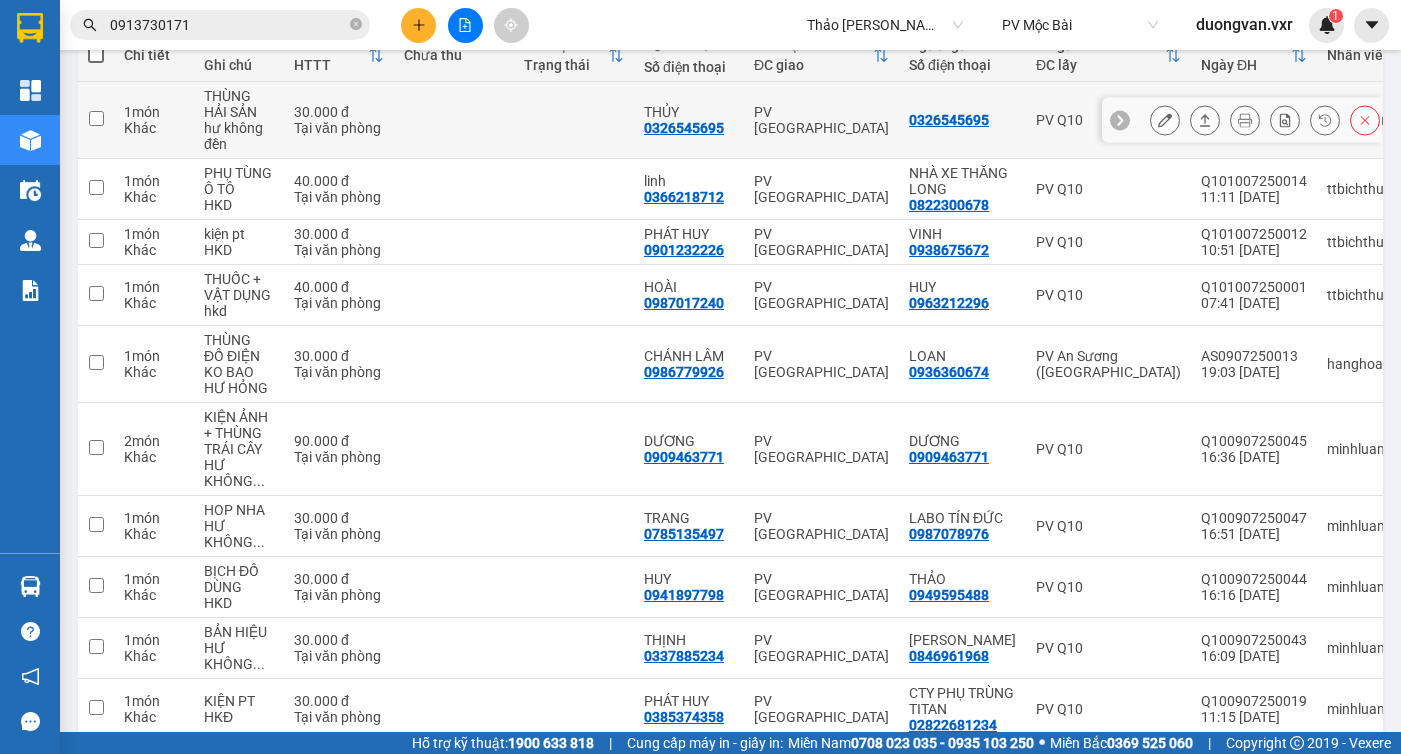 scroll, scrollTop: 249, scrollLeft: 0, axis: vertical 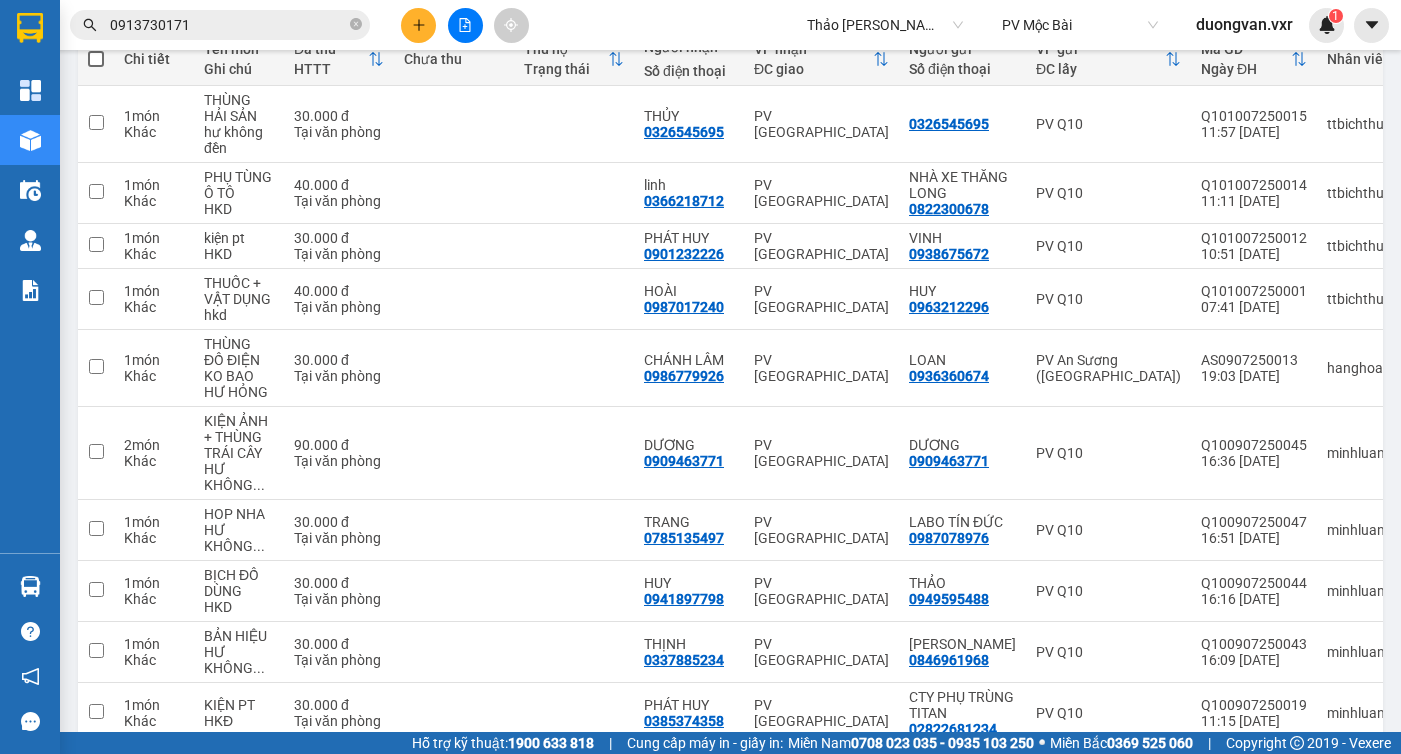 click on "0913730171" at bounding box center (228, 25) 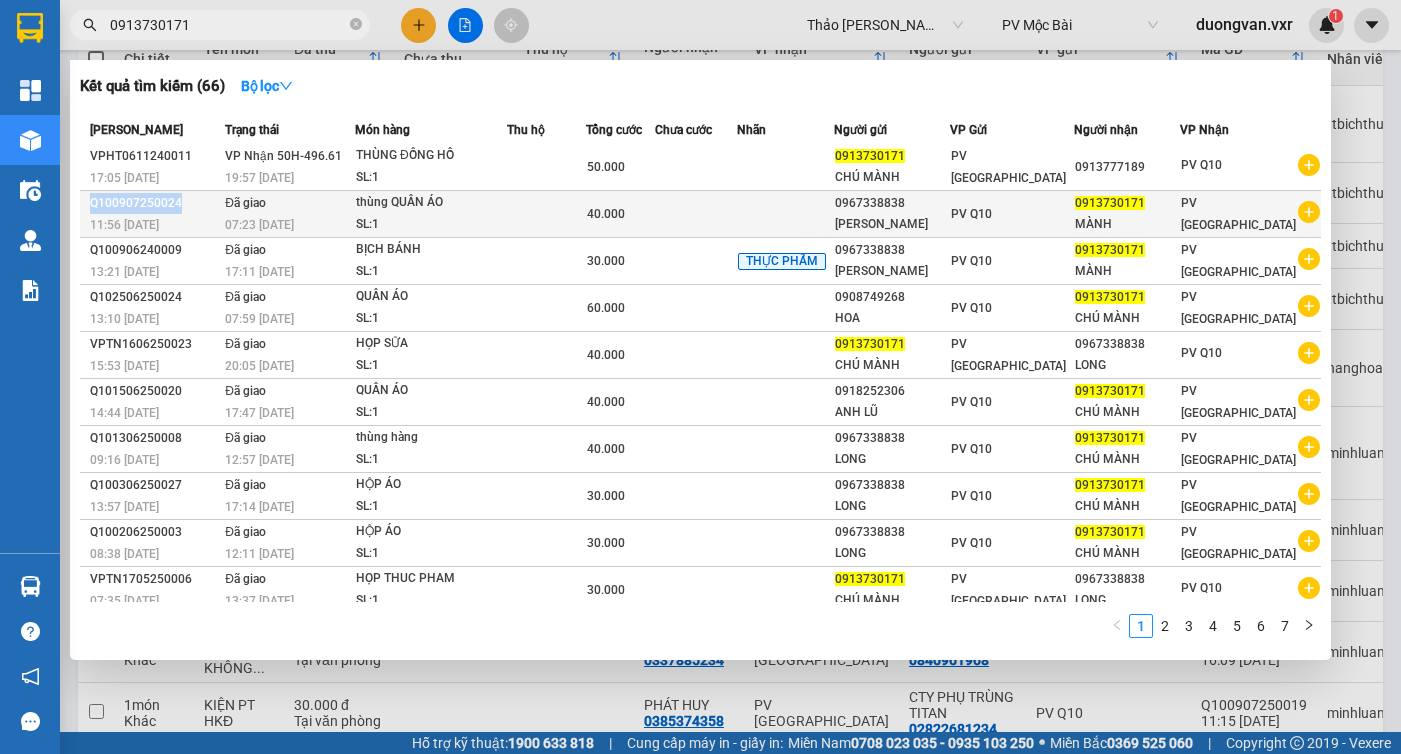 drag, startPoint x: 88, startPoint y: 201, endPoint x: 206, endPoint y: 203, distance: 118.016945 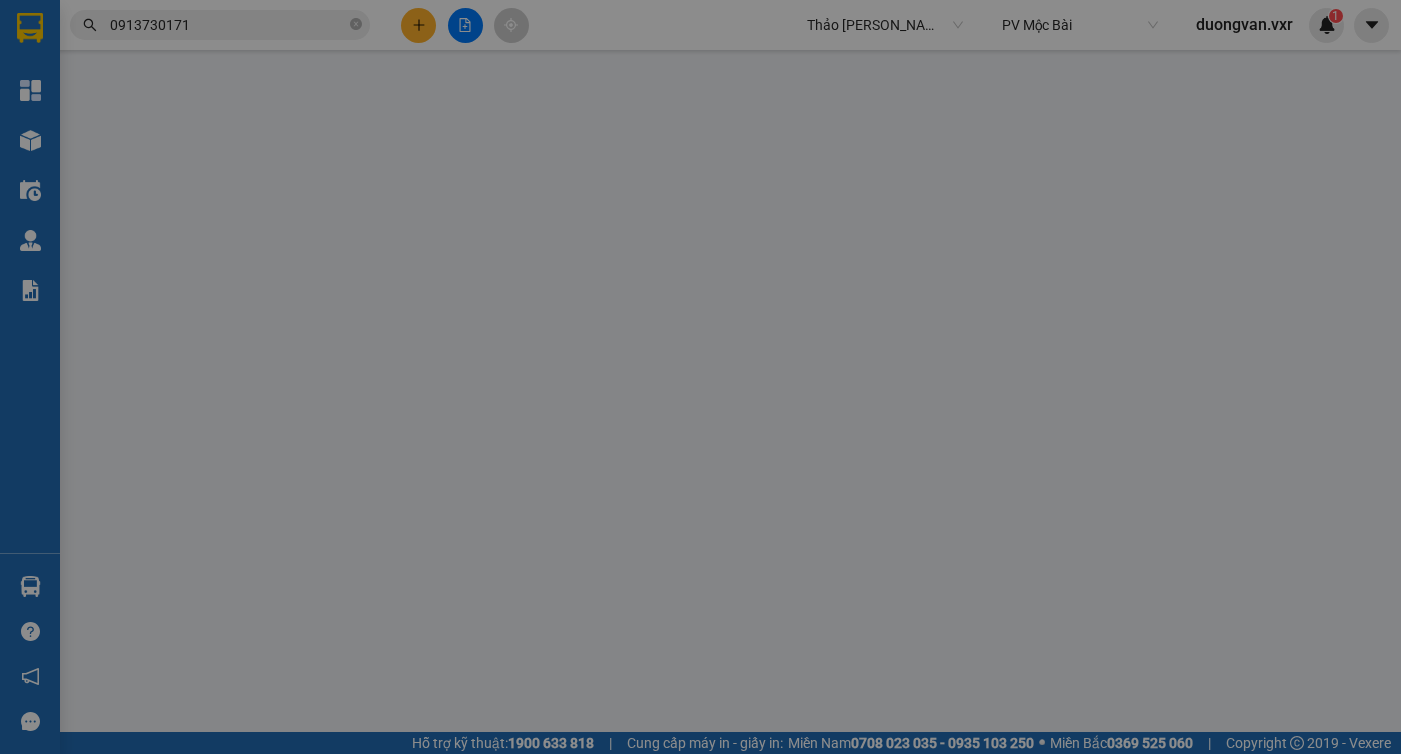 scroll, scrollTop: 0, scrollLeft: 0, axis: both 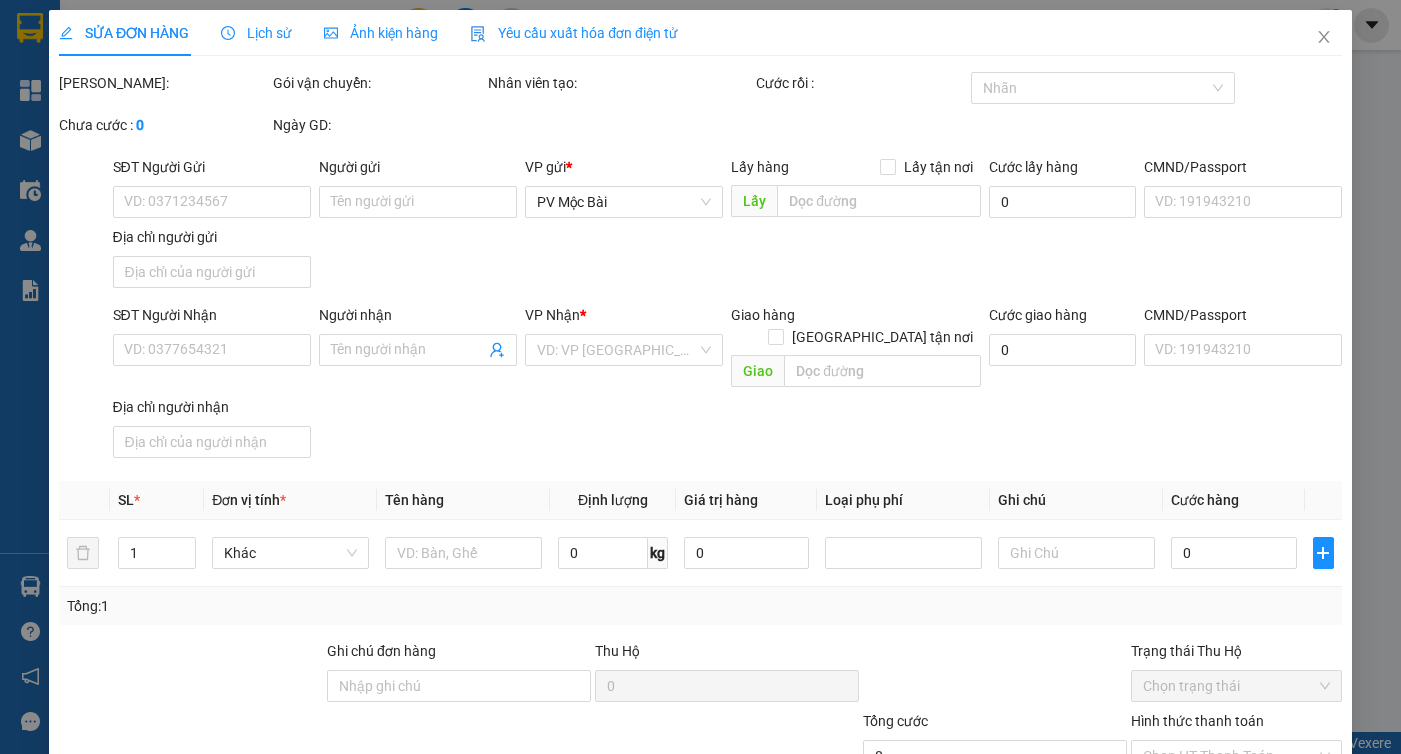 type on "0967338838" 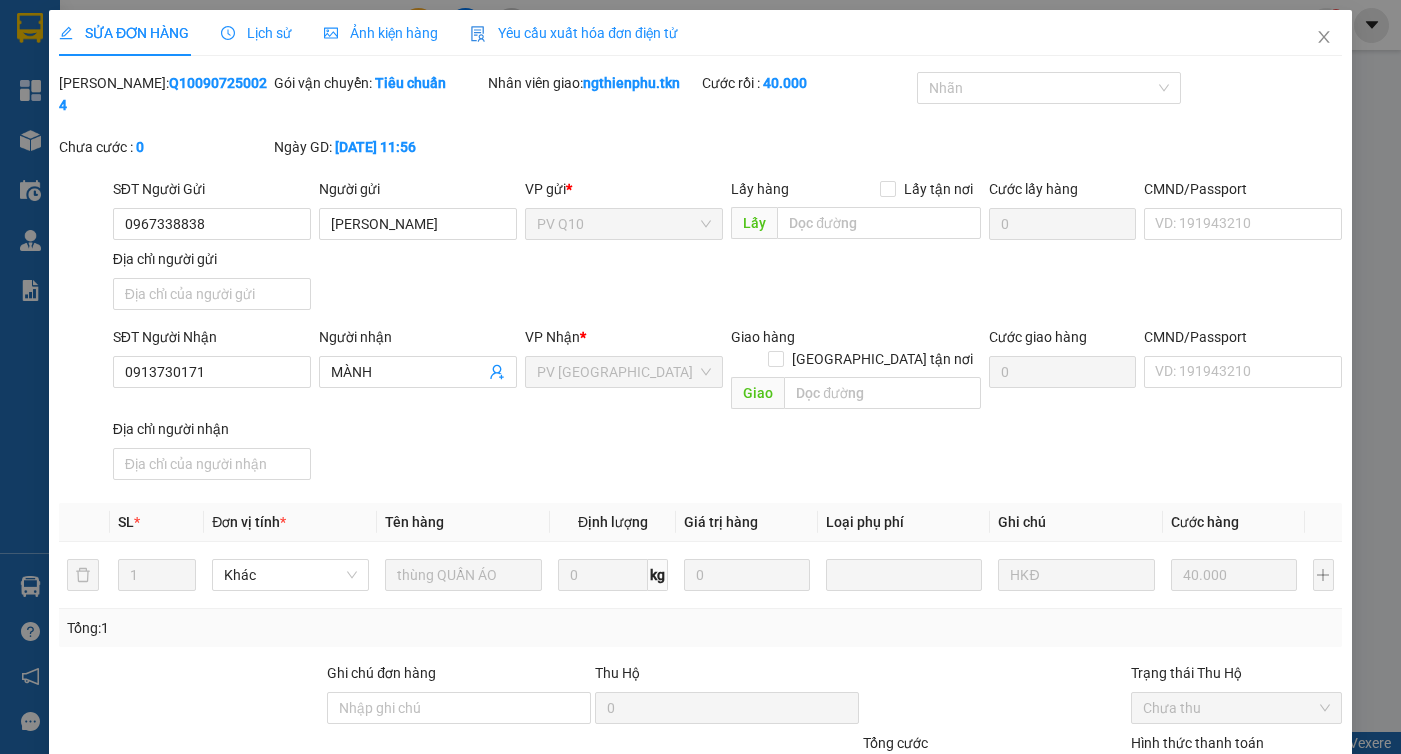 click on "Q100907250024" at bounding box center [163, 94] 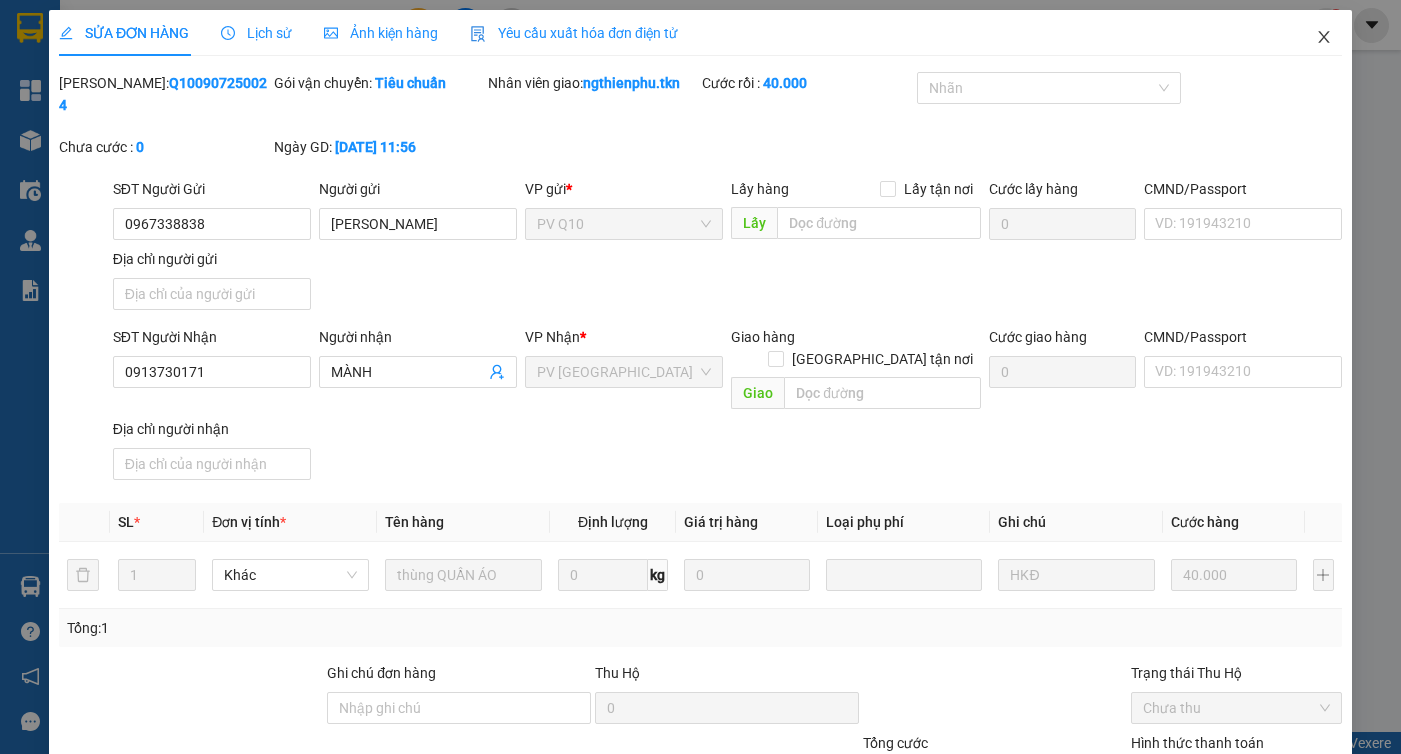 click 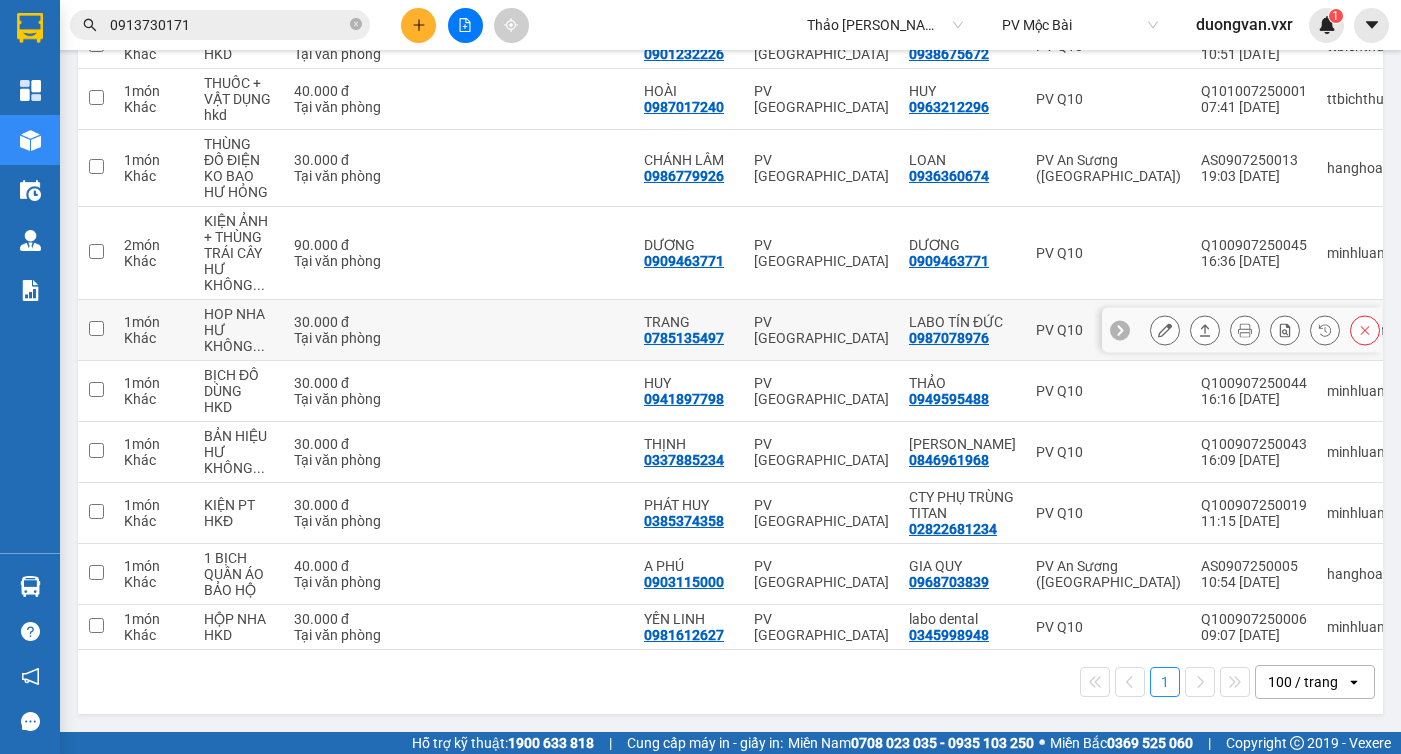 scroll, scrollTop: 479, scrollLeft: 0, axis: vertical 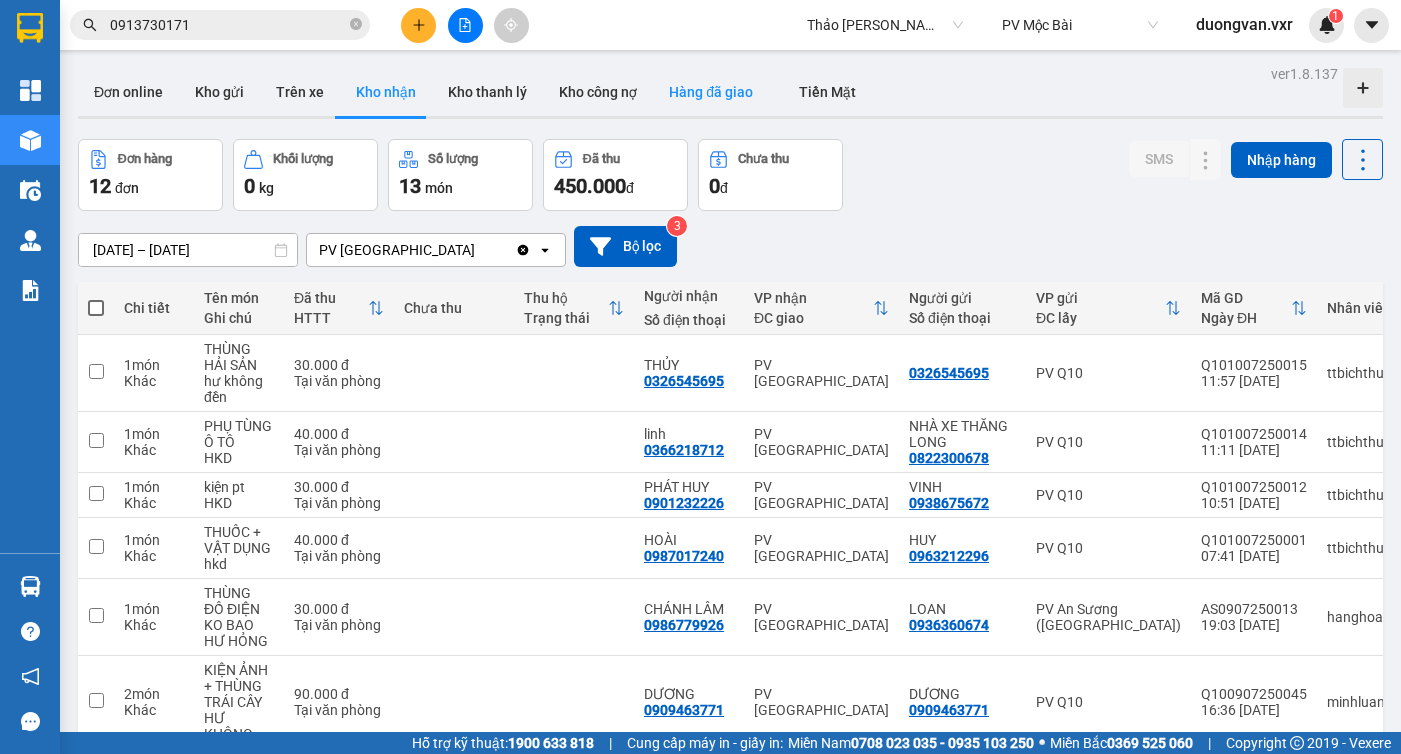 click on "Hàng đã giao" at bounding box center [711, 92] 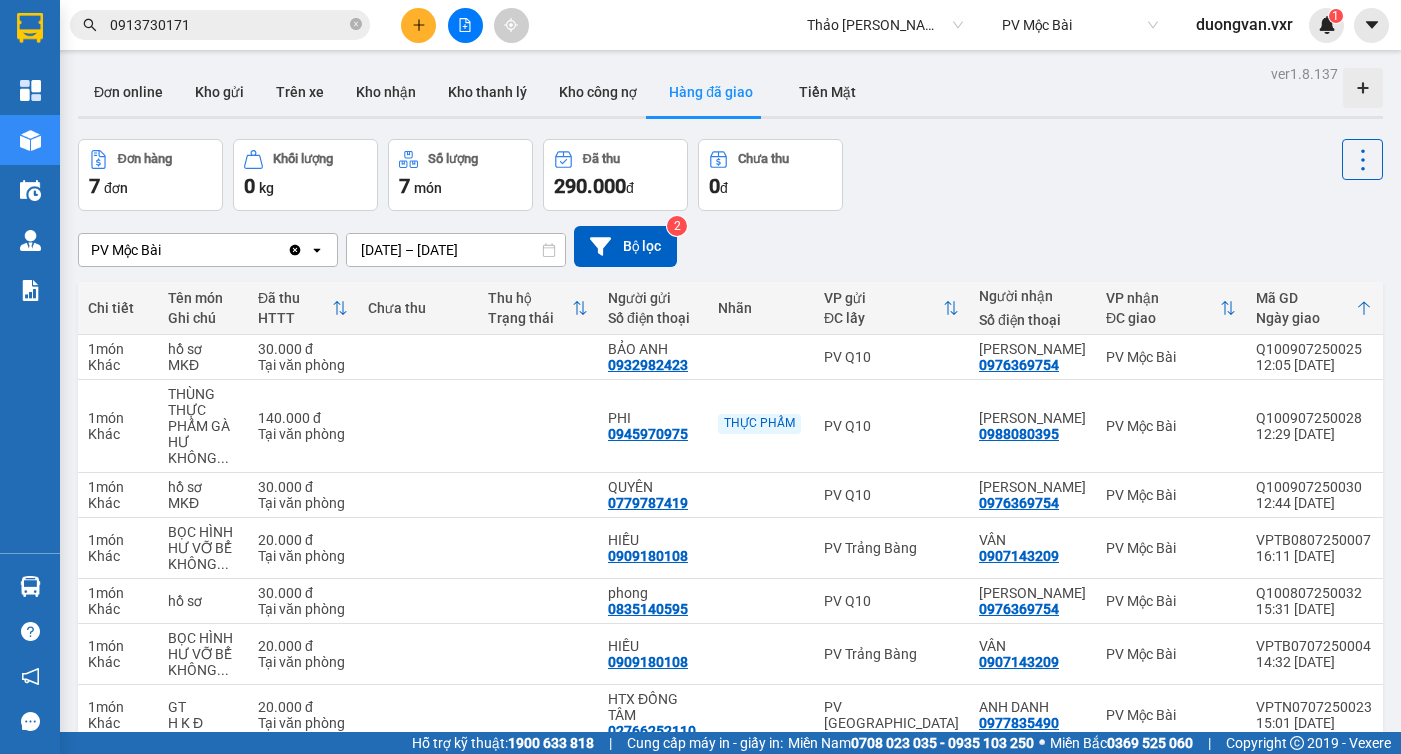 click on "PV Mộc Bài" at bounding box center [183, 250] 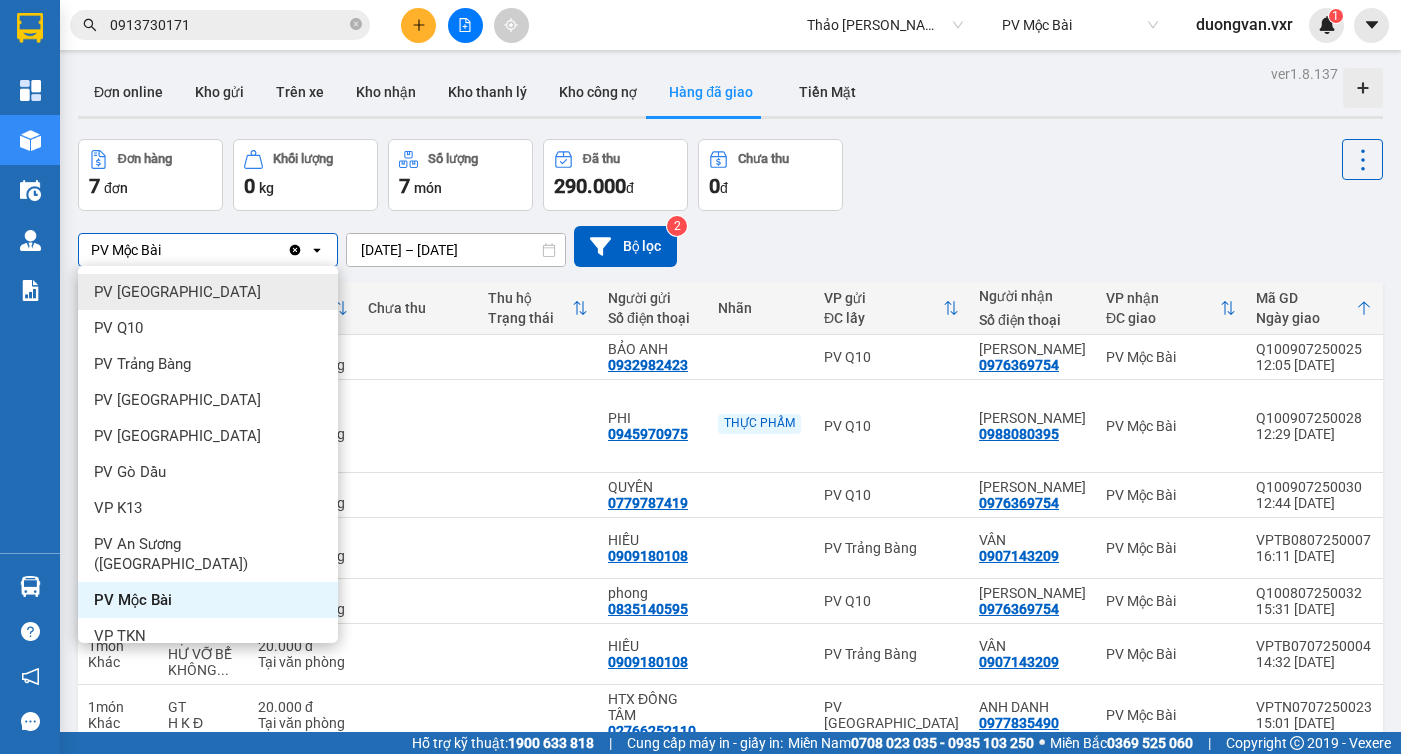 click on "PV Tây Ninh" at bounding box center [177, 292] 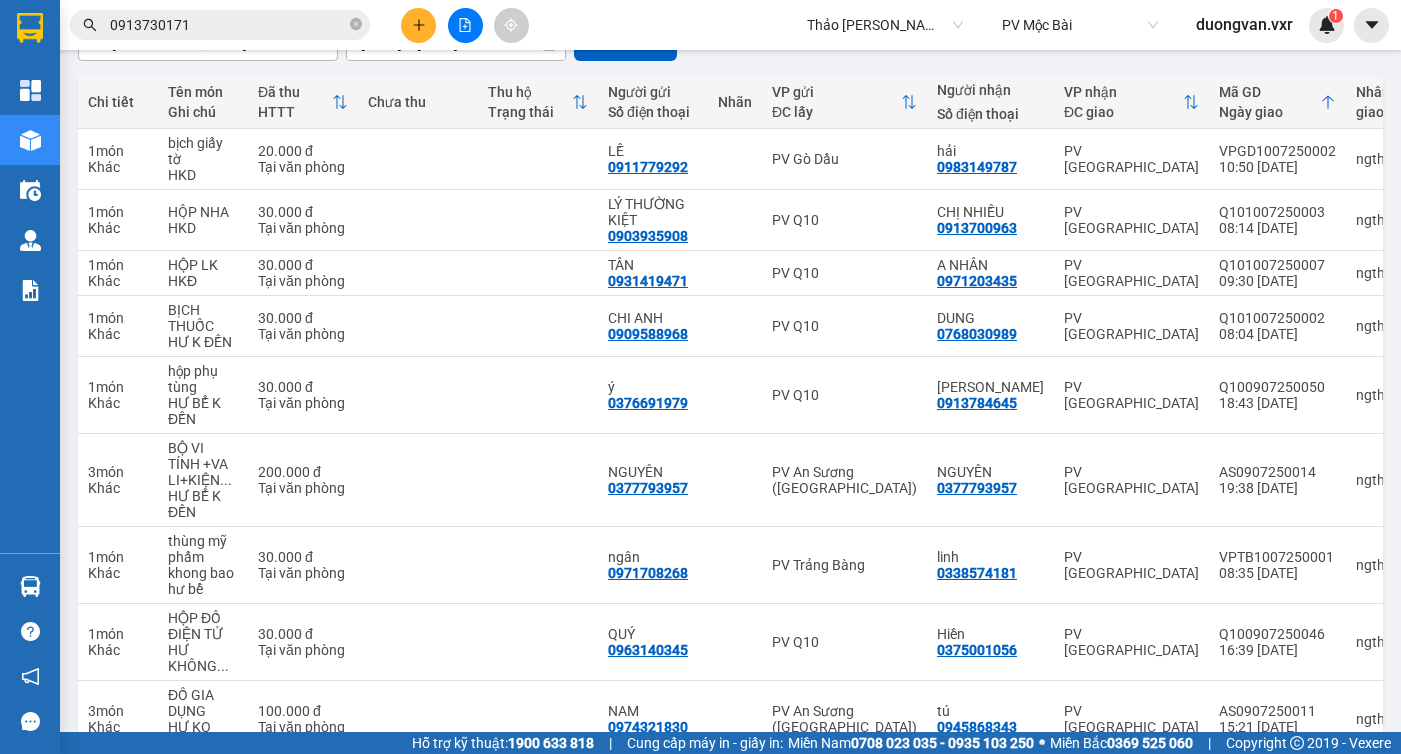 scroll, scrollTop: 372, scrollLeft: 0, axis: vertical 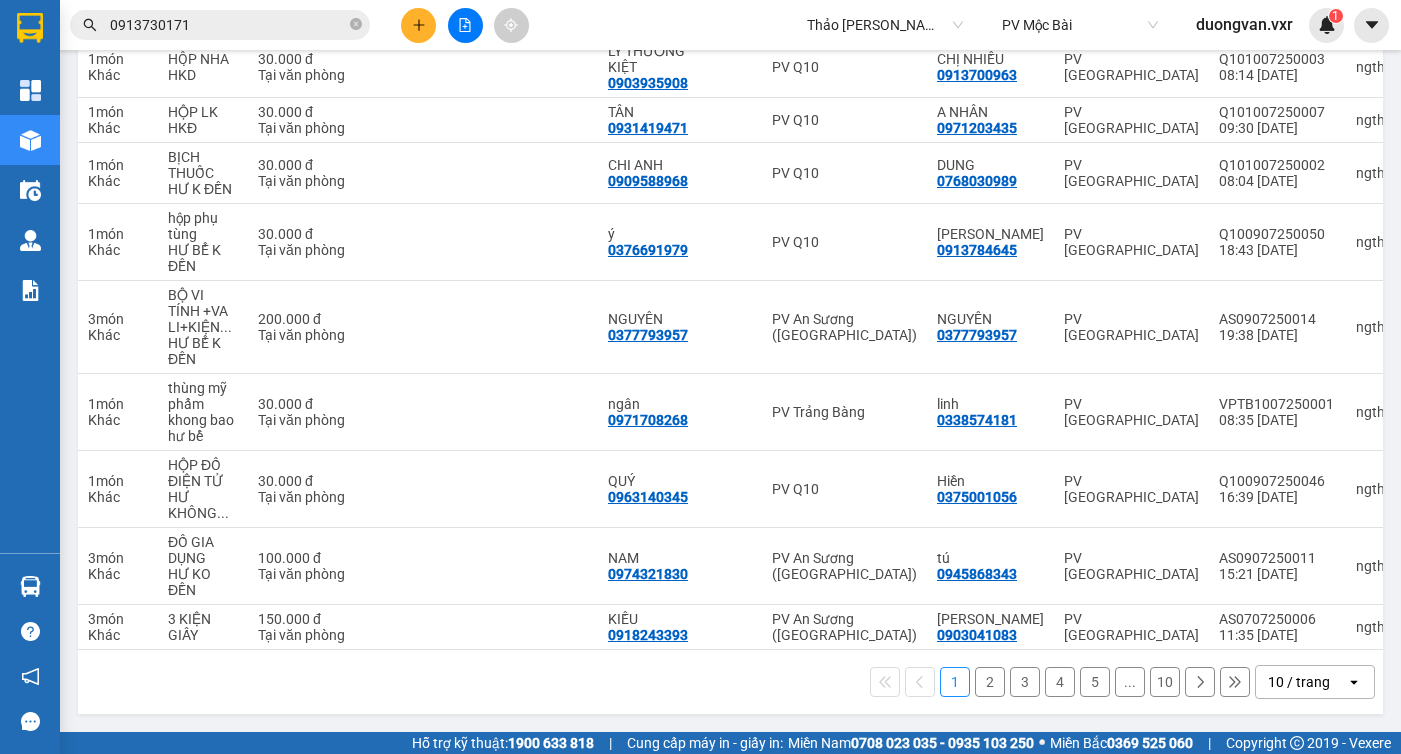click on "10 / trang" at bounding box center [1299, 682] 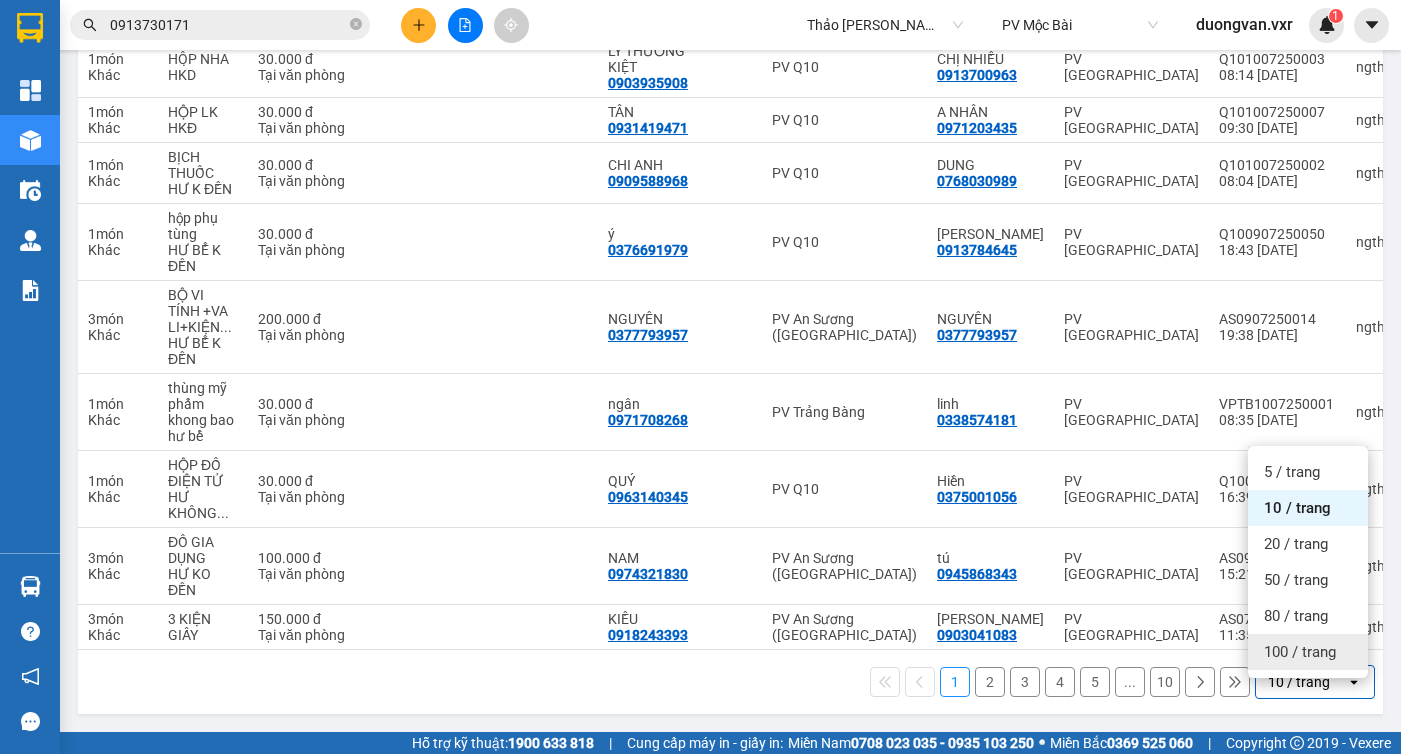 click on "100 / trang" at bounding box center (1300, 652) 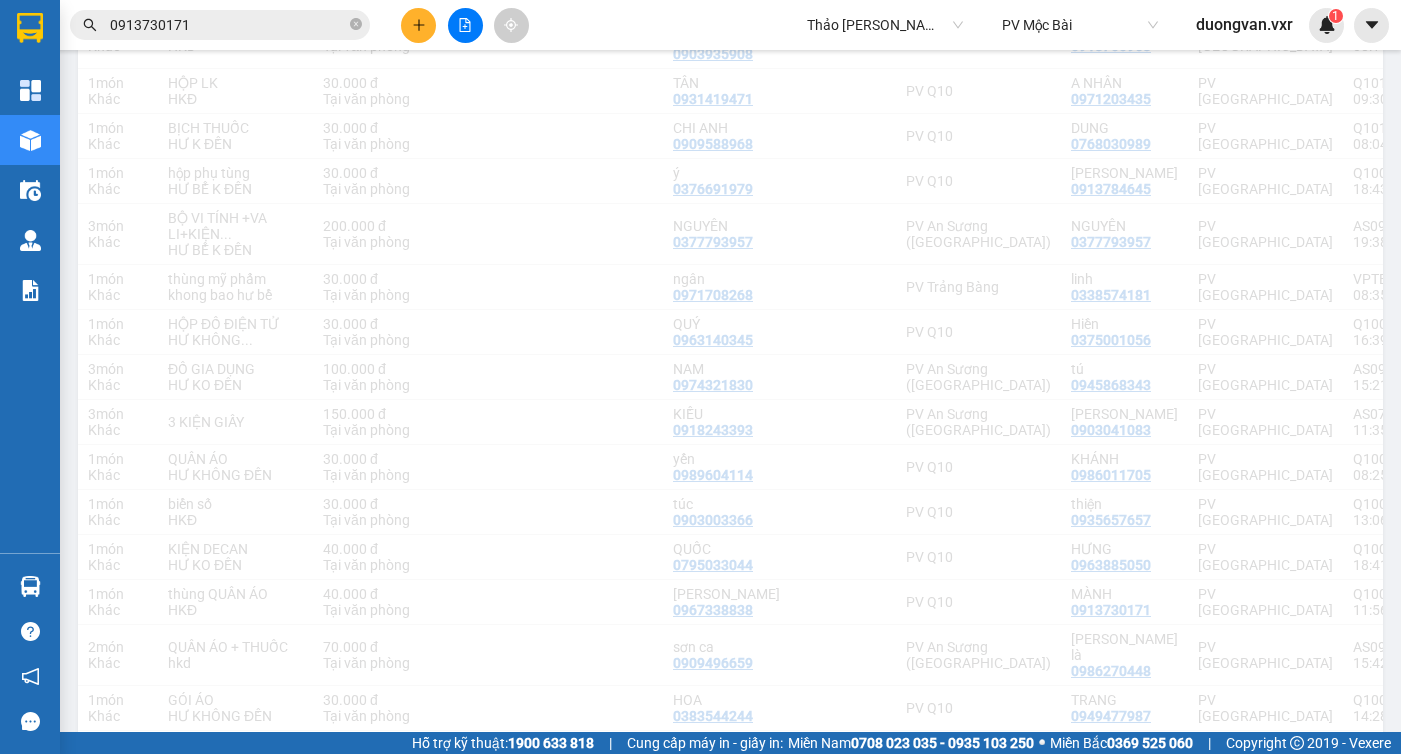 scroll, scrollTop: 0, scrollLeft: 0, axis: both 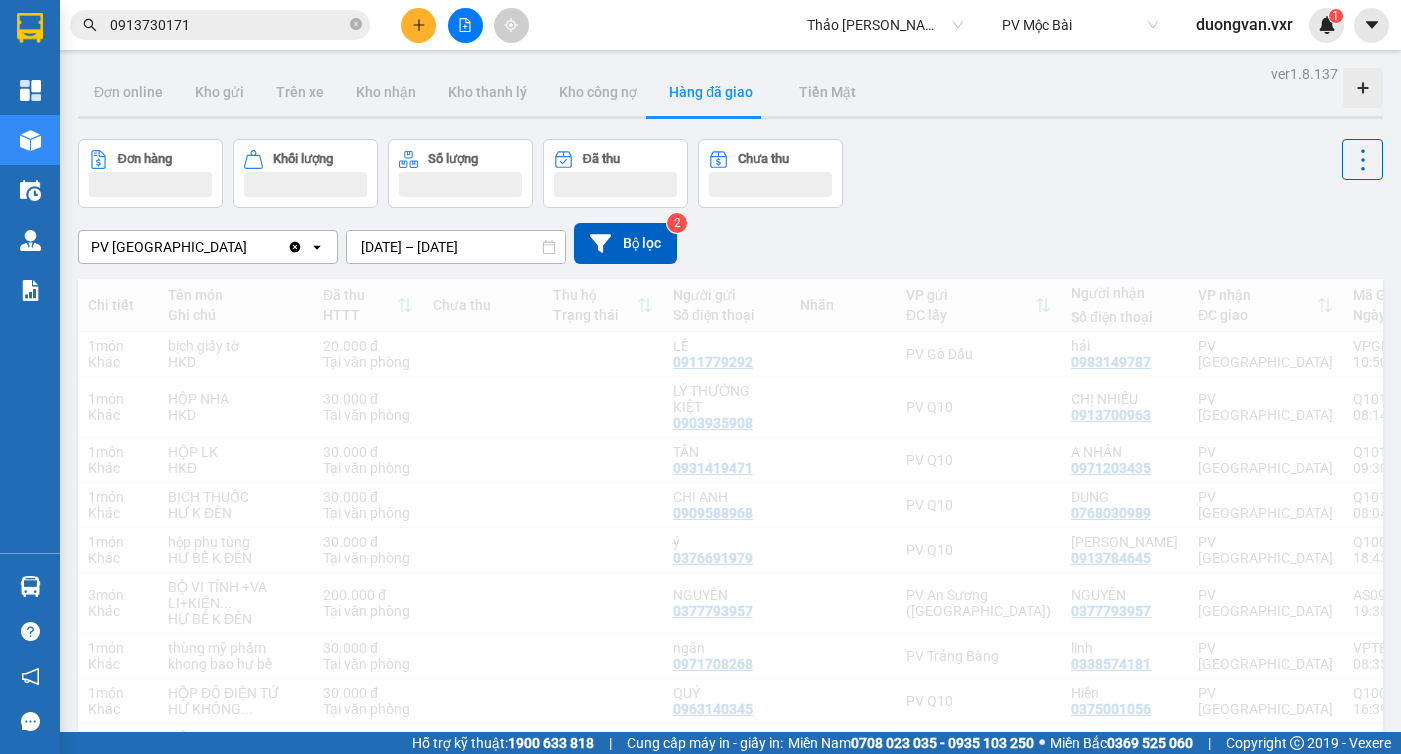 click on "08/07/2025 – 10/07/2025" at bounding box center (456, 247) 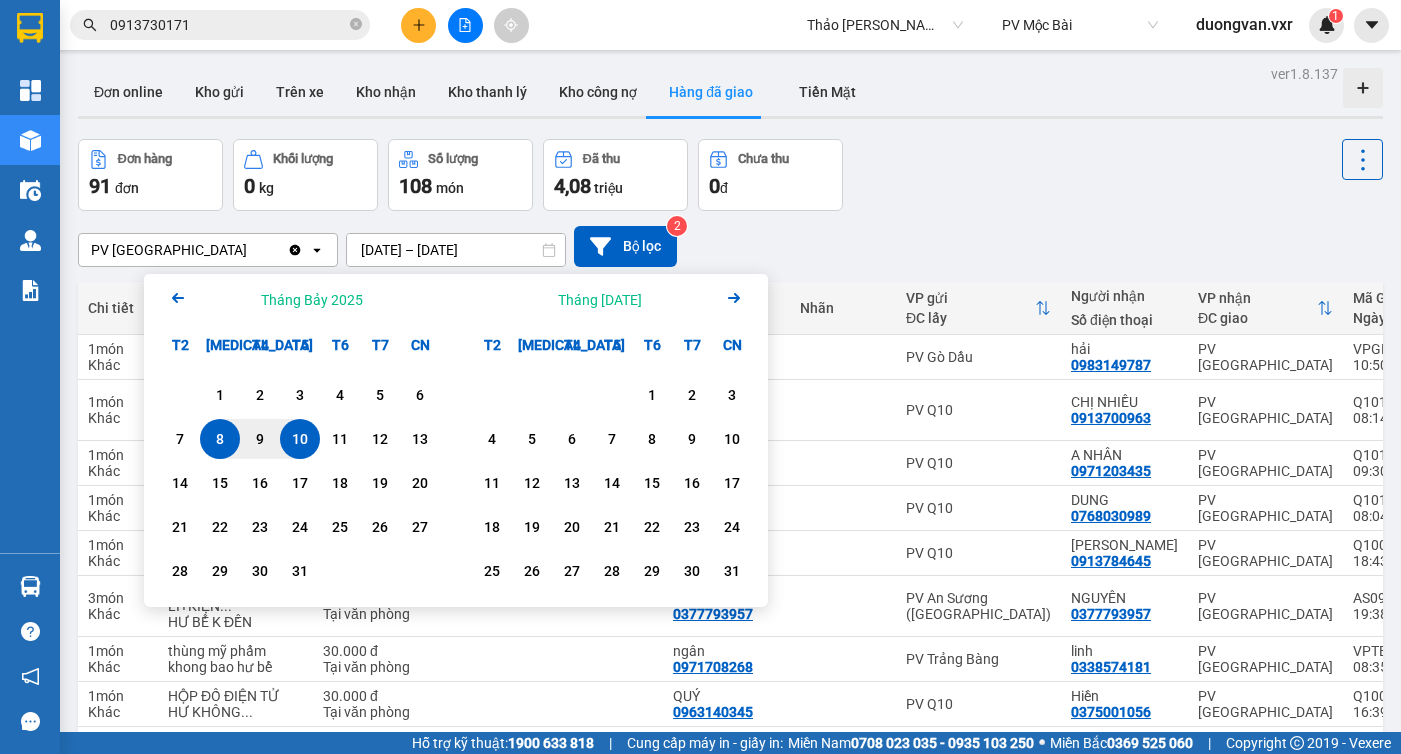 click on "10" at bounding box center (300, 439) 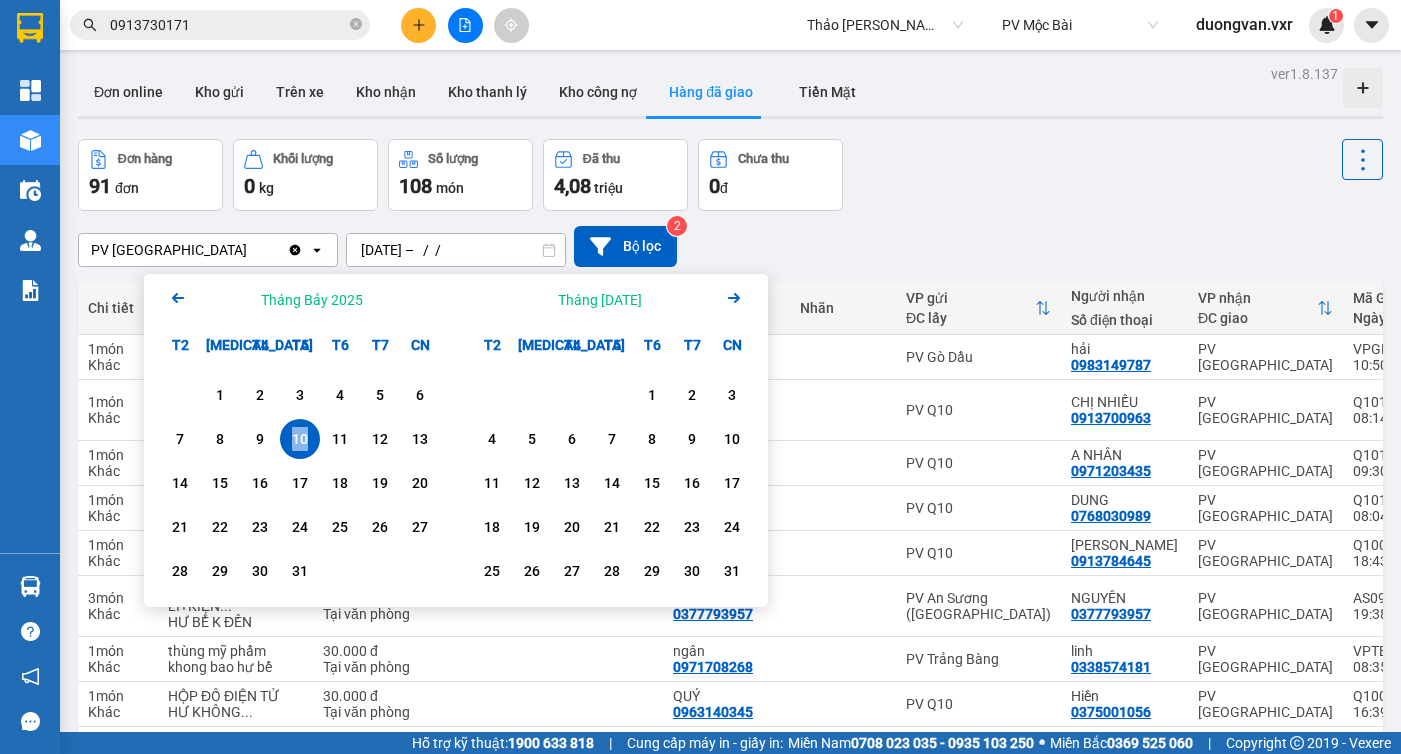 click on "10" at bounding box center (300, 439) 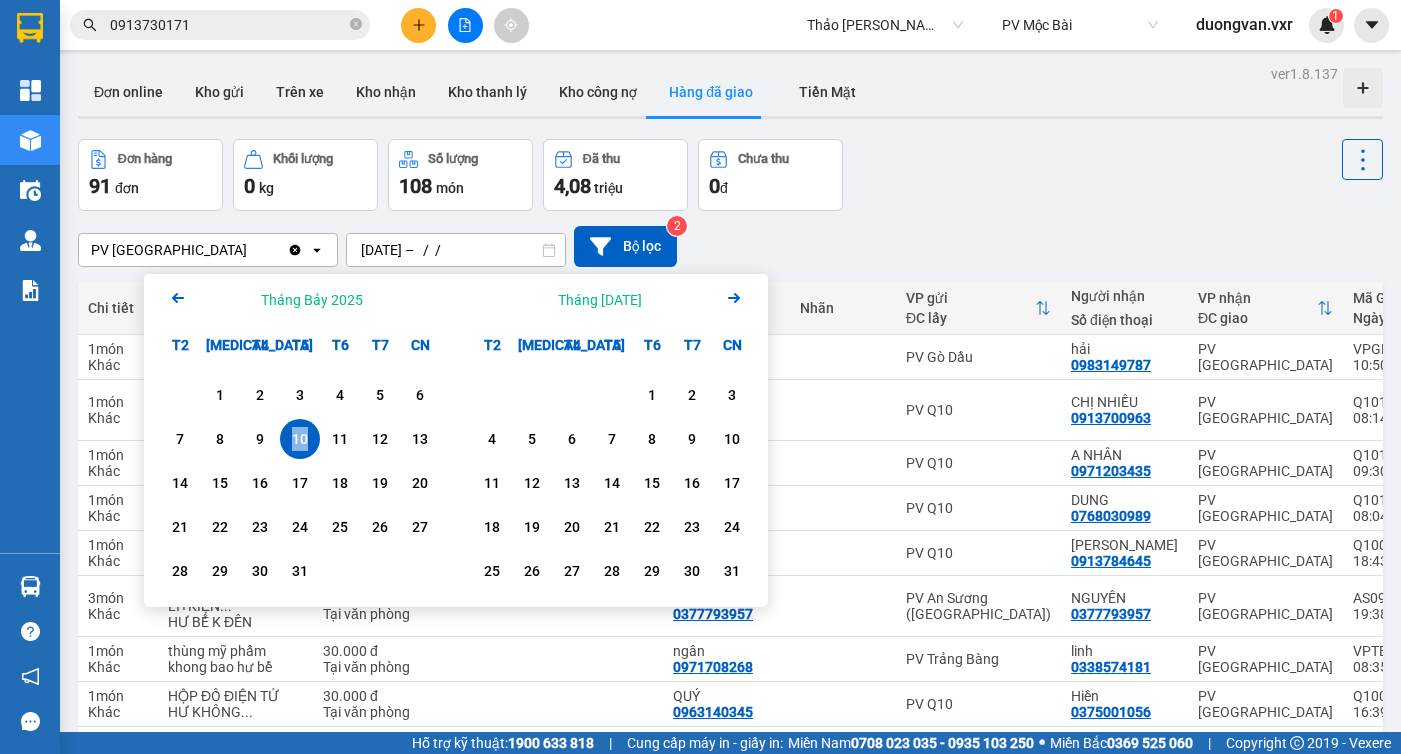 type on "10/07/2025 – 10/07/2025" 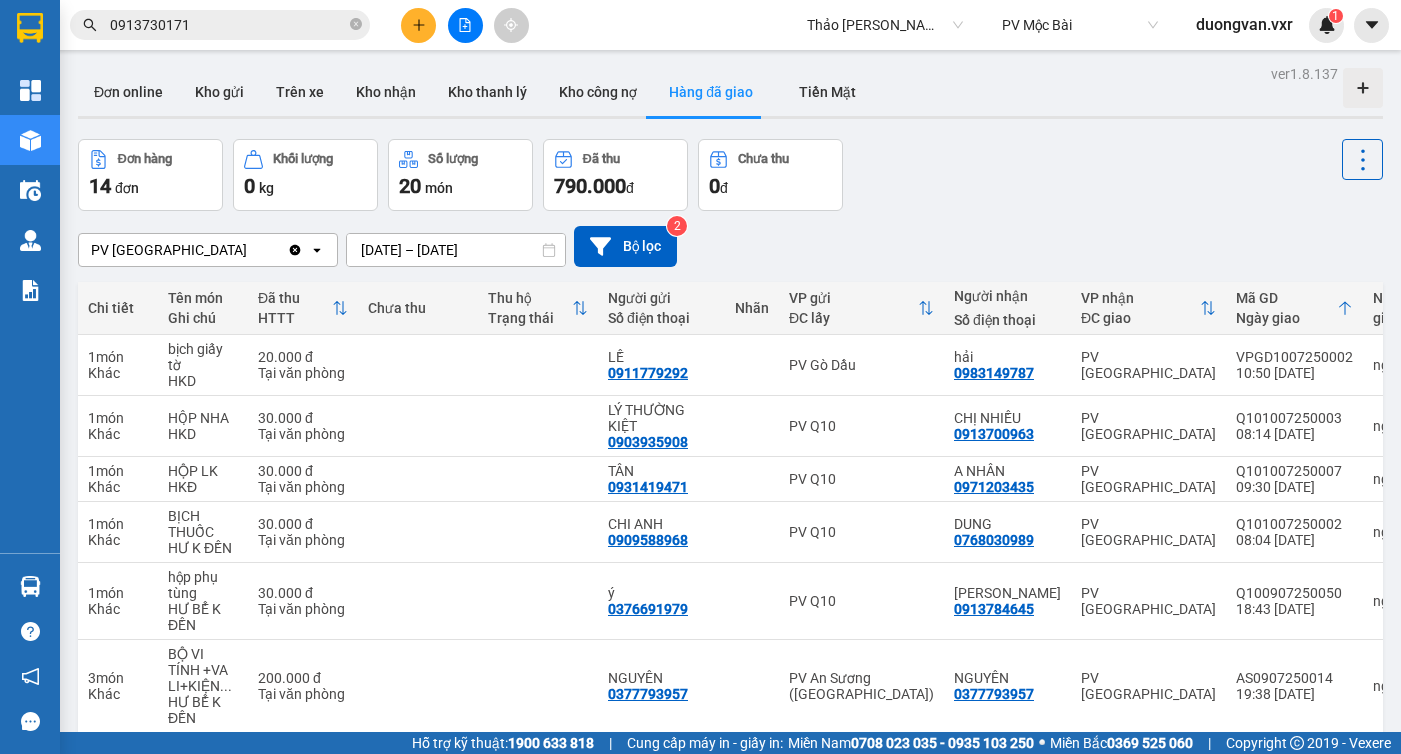 scroll, scrollTop: 634, scrollLeft: 0, axis: vertical 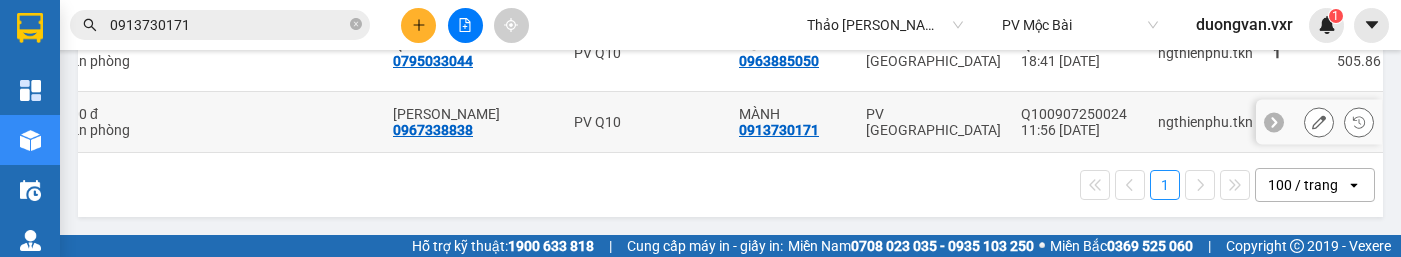 click 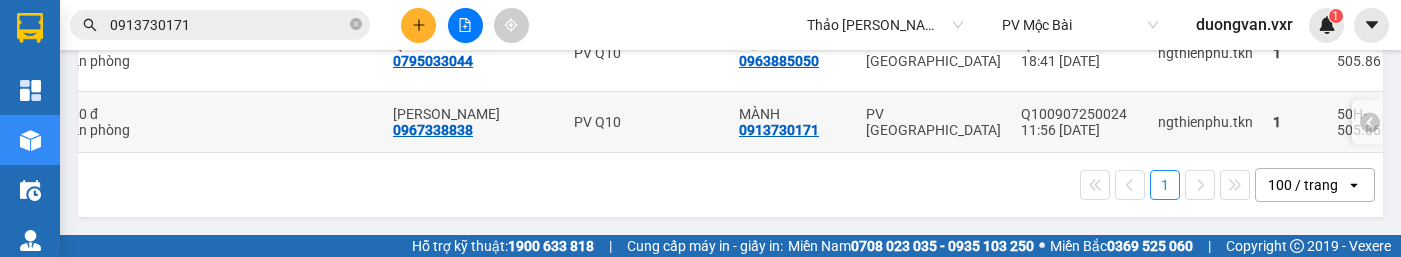 click on "1" at bounding box center [1295, 122] 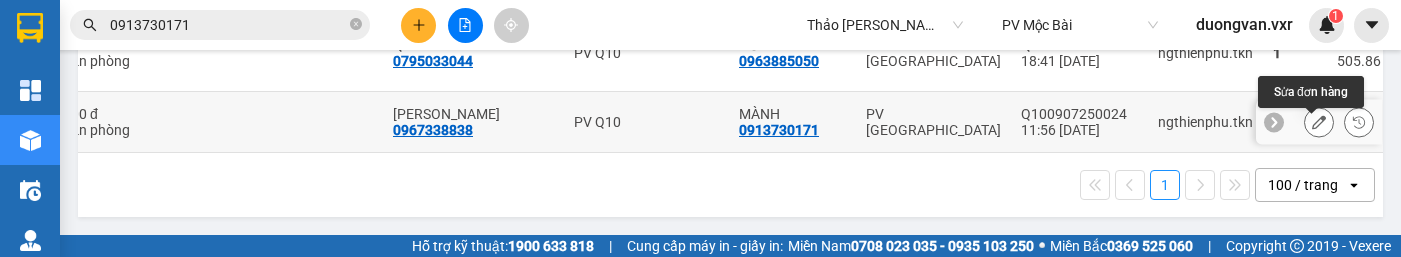 click 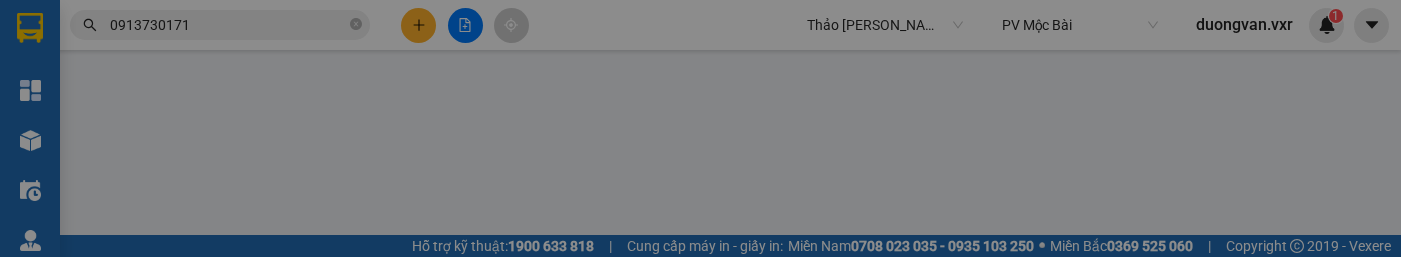 scroll, scrollTop: 0, scrollLeft: 0, axis: both 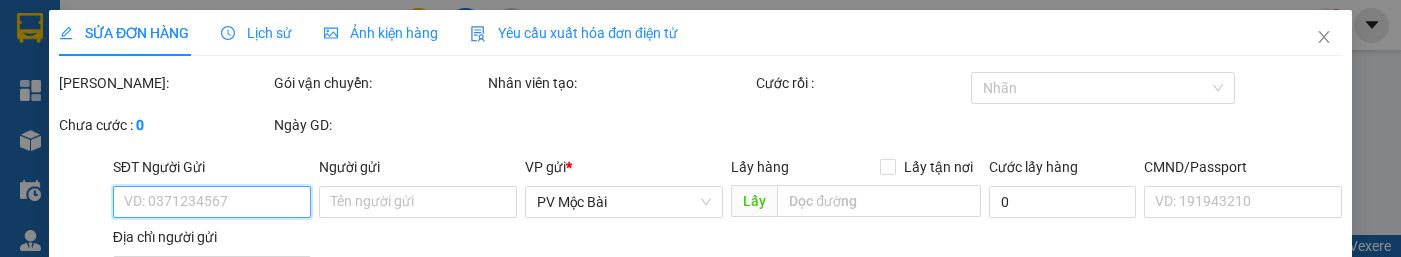 type on "0967338838" 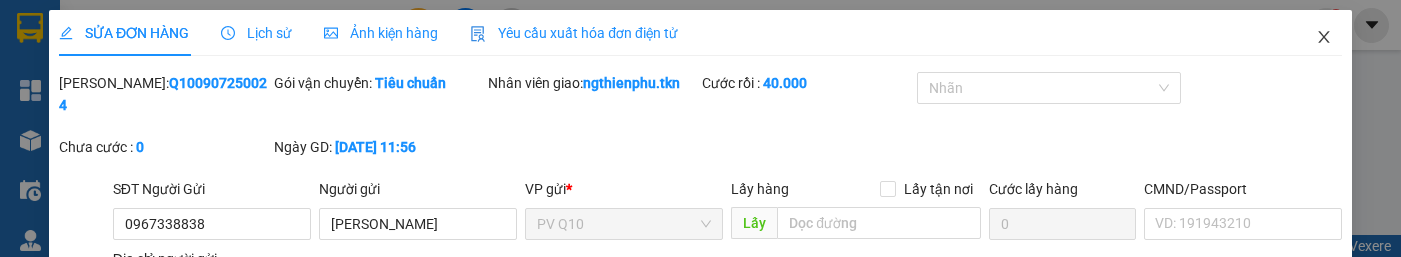 drag, startPoint x: 1323, startPoint y: 30, endPoint x: 1317, endPoint y: 40, distance: 11.661903 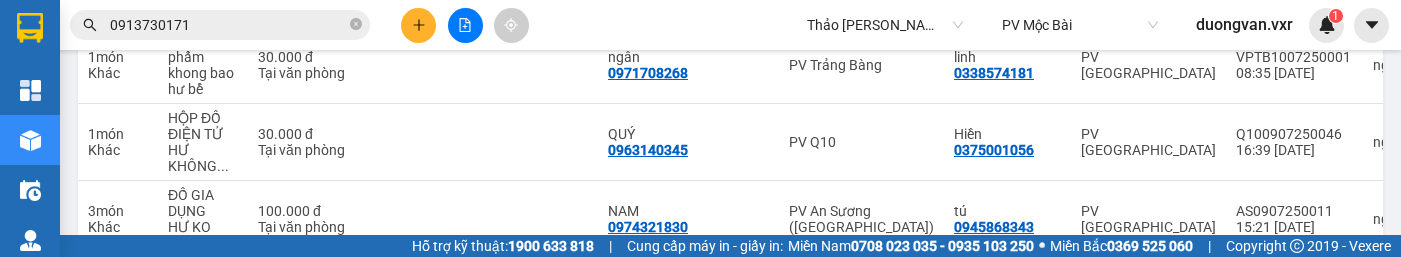 scroll, scrollTop: 1115, scrollLeft: 0, axis: vertical 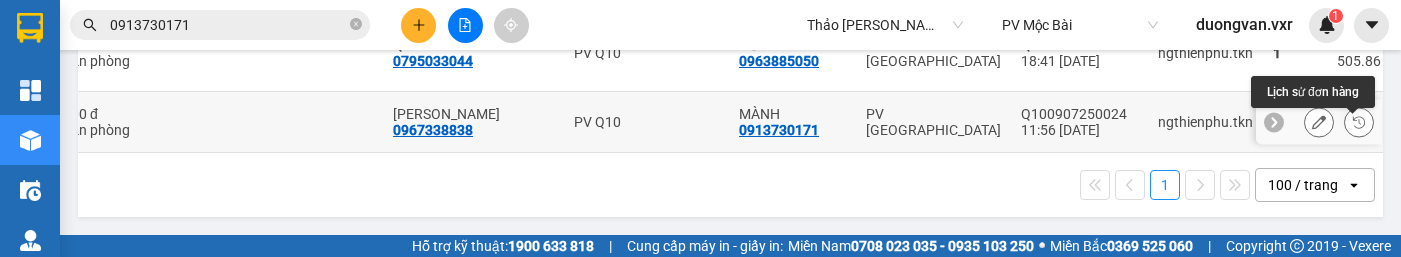 click 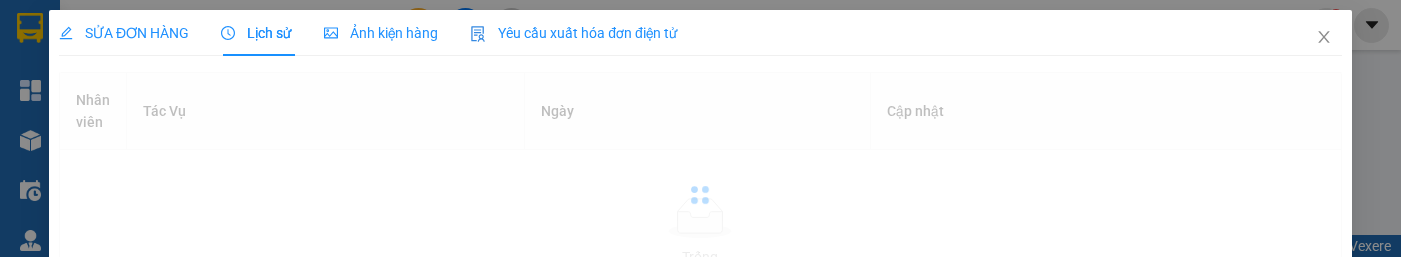 scroll, scrollTop: 0, scrollLeft: 0, axis: both 